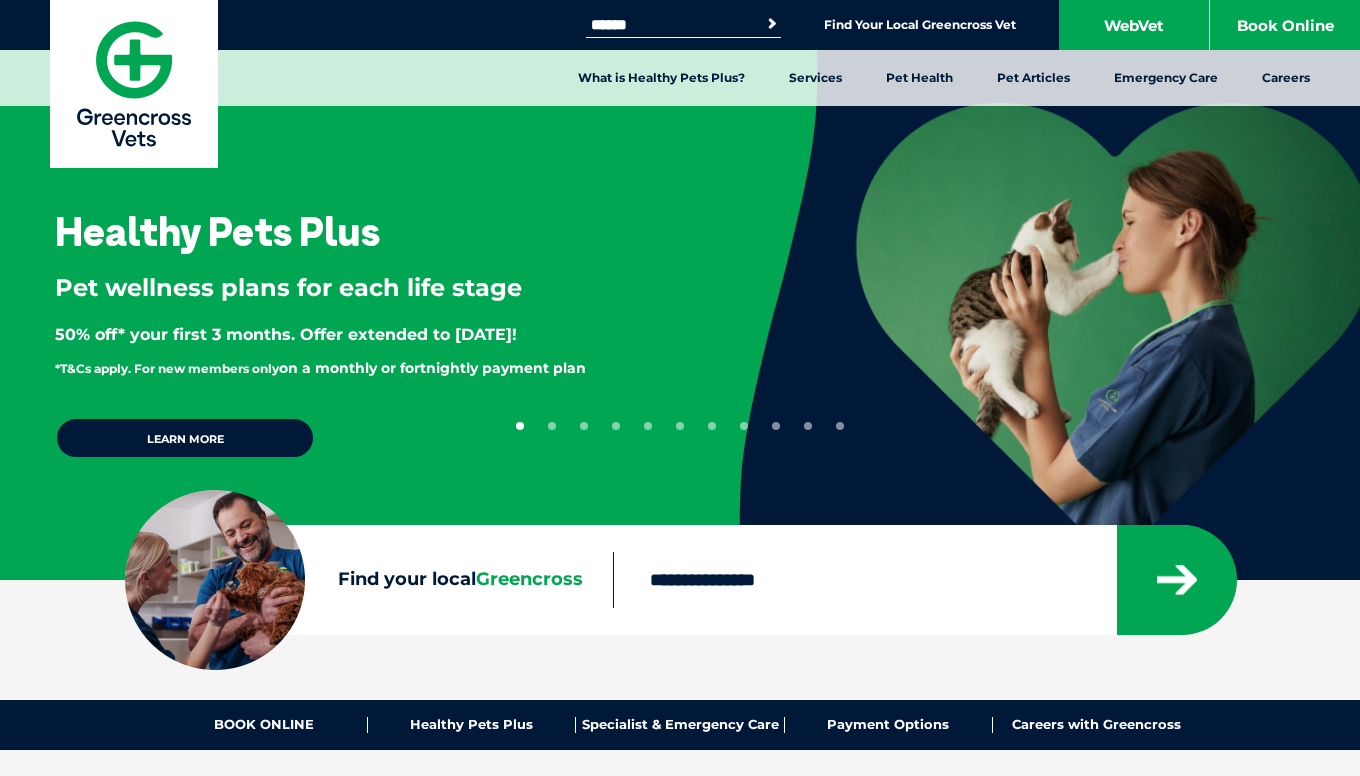 scroll, scrollTop: 0, scrollLeft: 0, axis: both 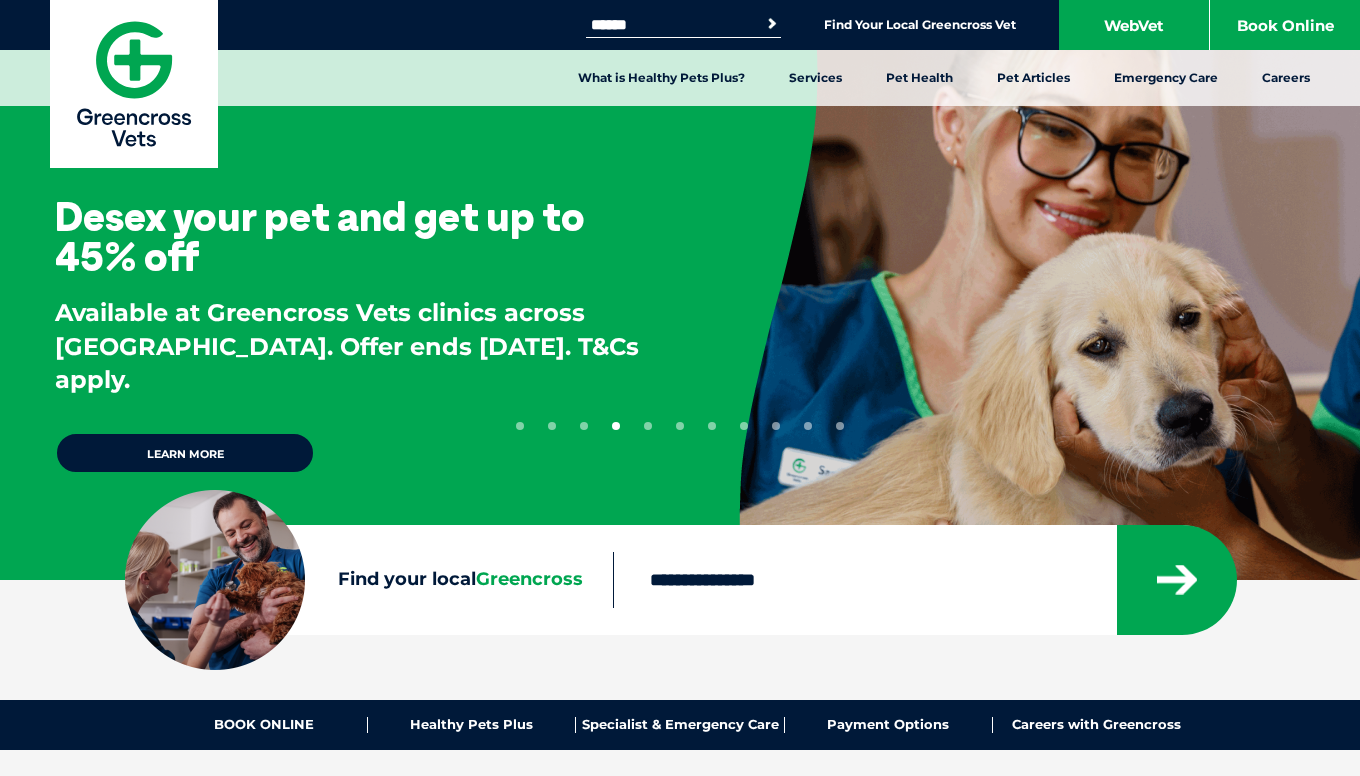 click on "Find your local  Greencross" at bounding box center [864, 580] 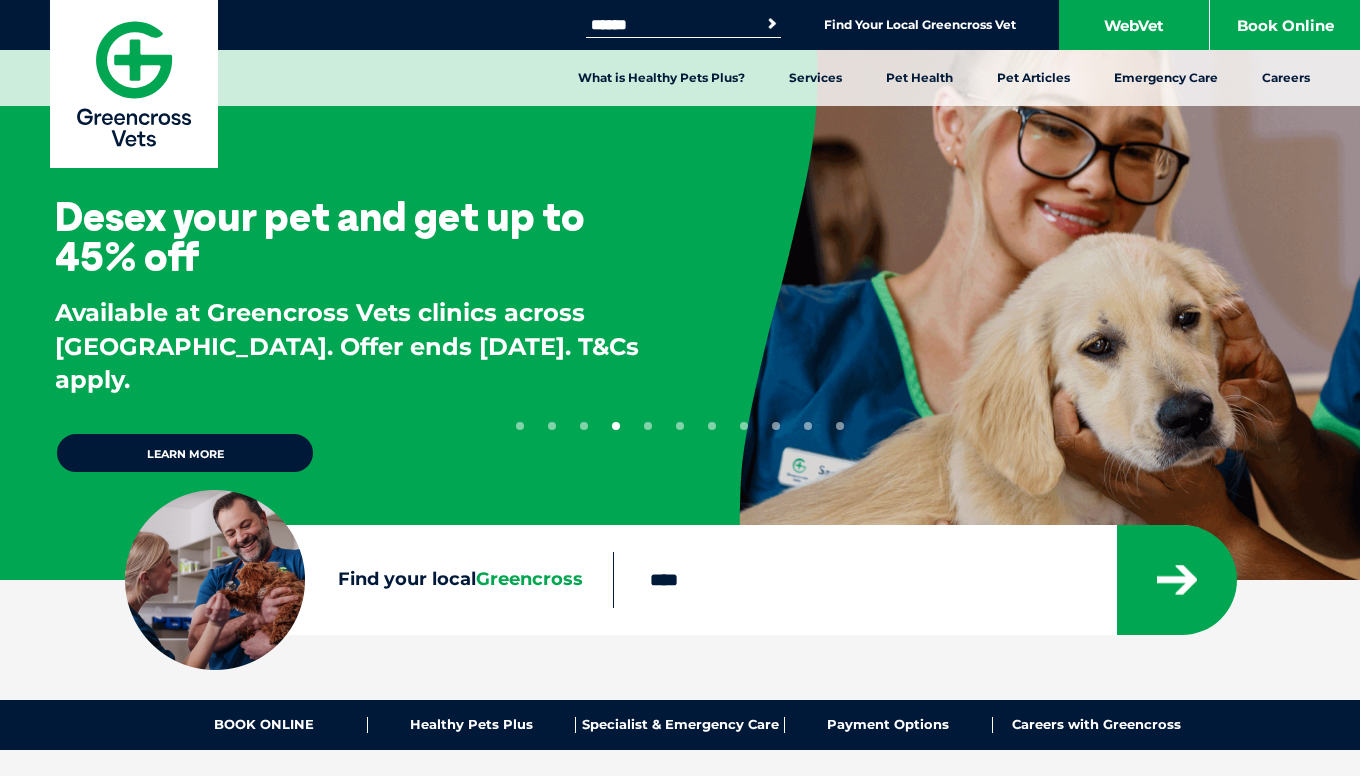 type on "****" 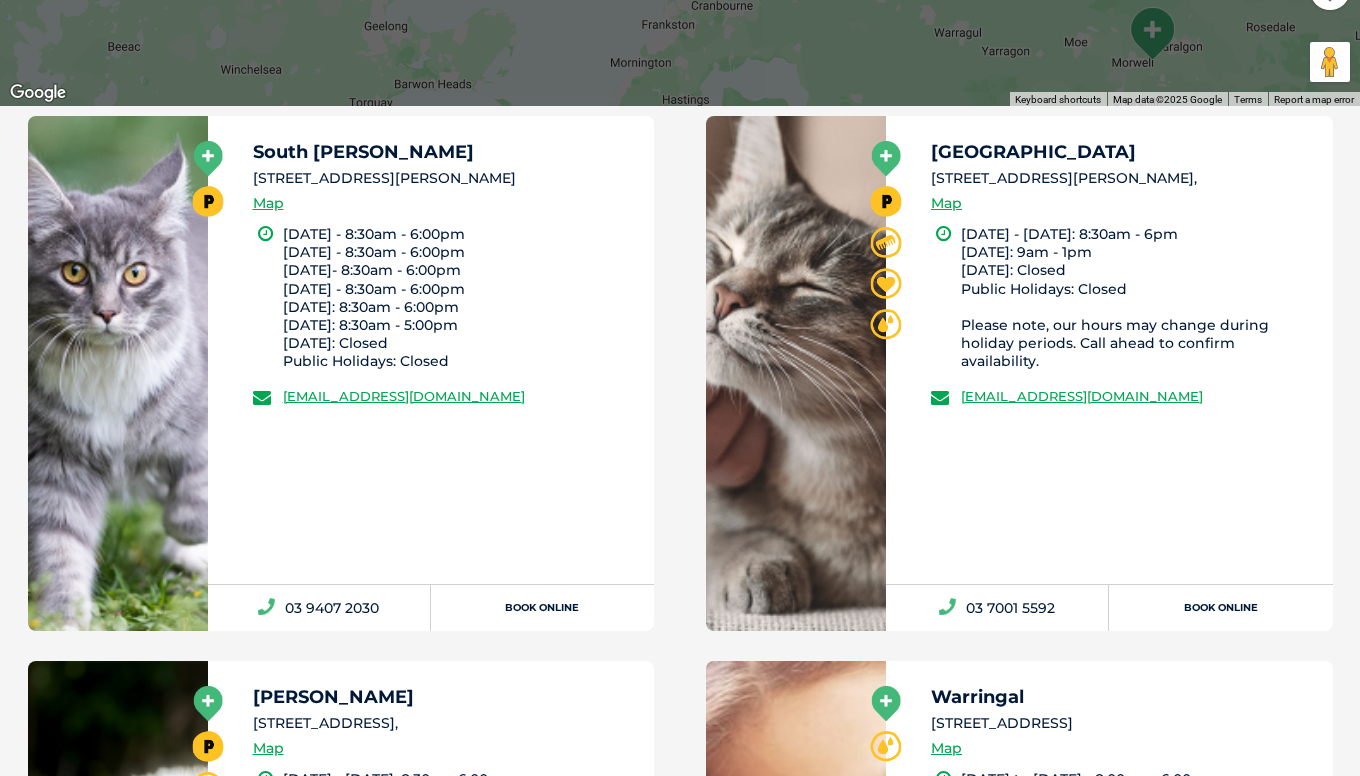 scroll, scrollTop: 1092, scrollLeft: 0, axis: vertical 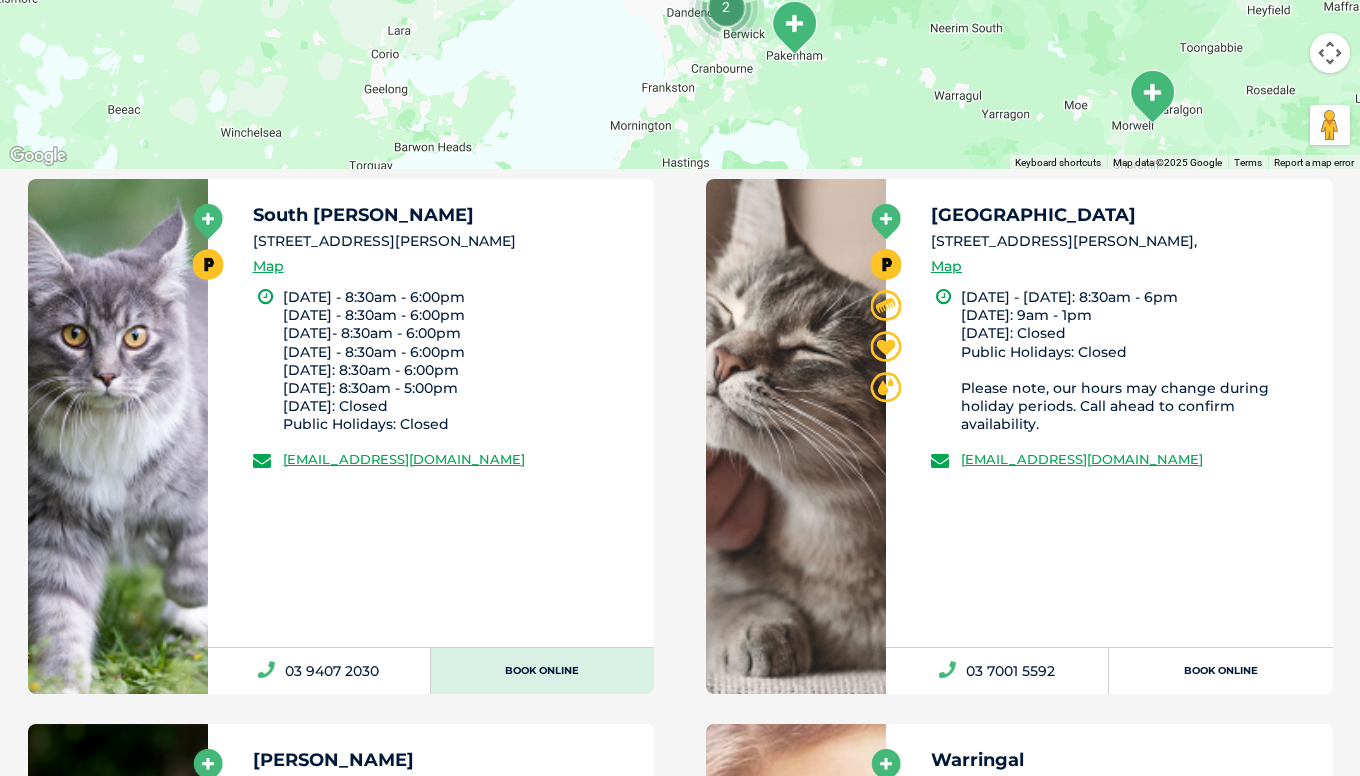 click on "Book Online" at bounding box center (542, 671) 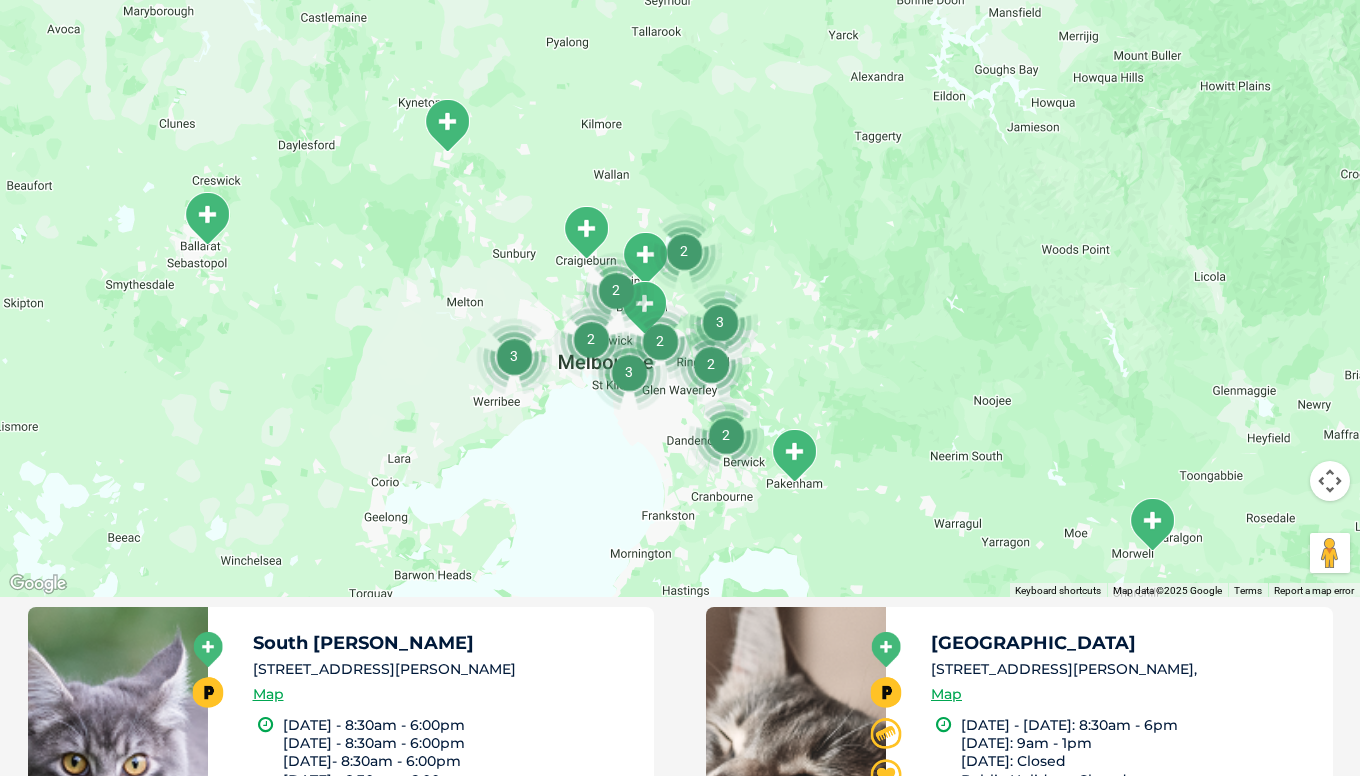 scroll, scrollTop: 457, scrollLeft: 0, axis: vertical 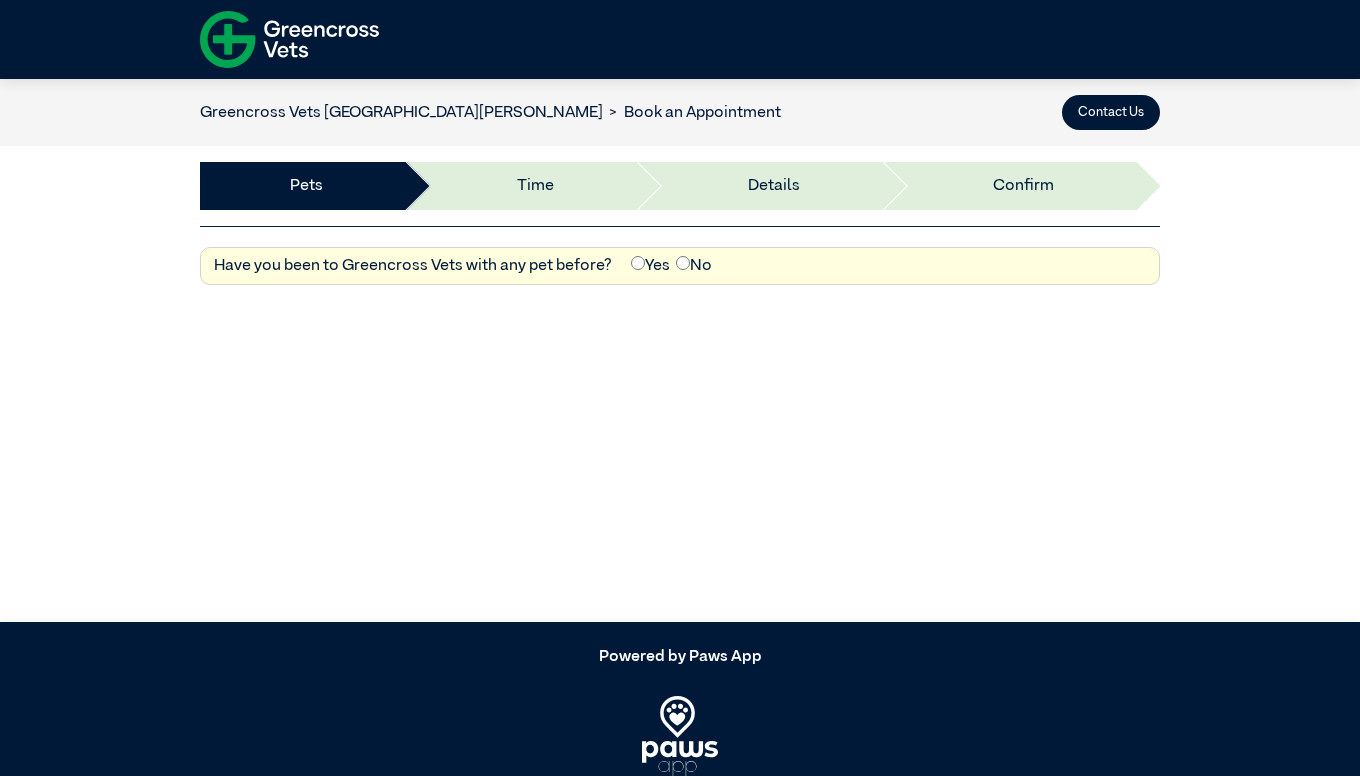 click on "Yes" at bounding box center (650, 266) 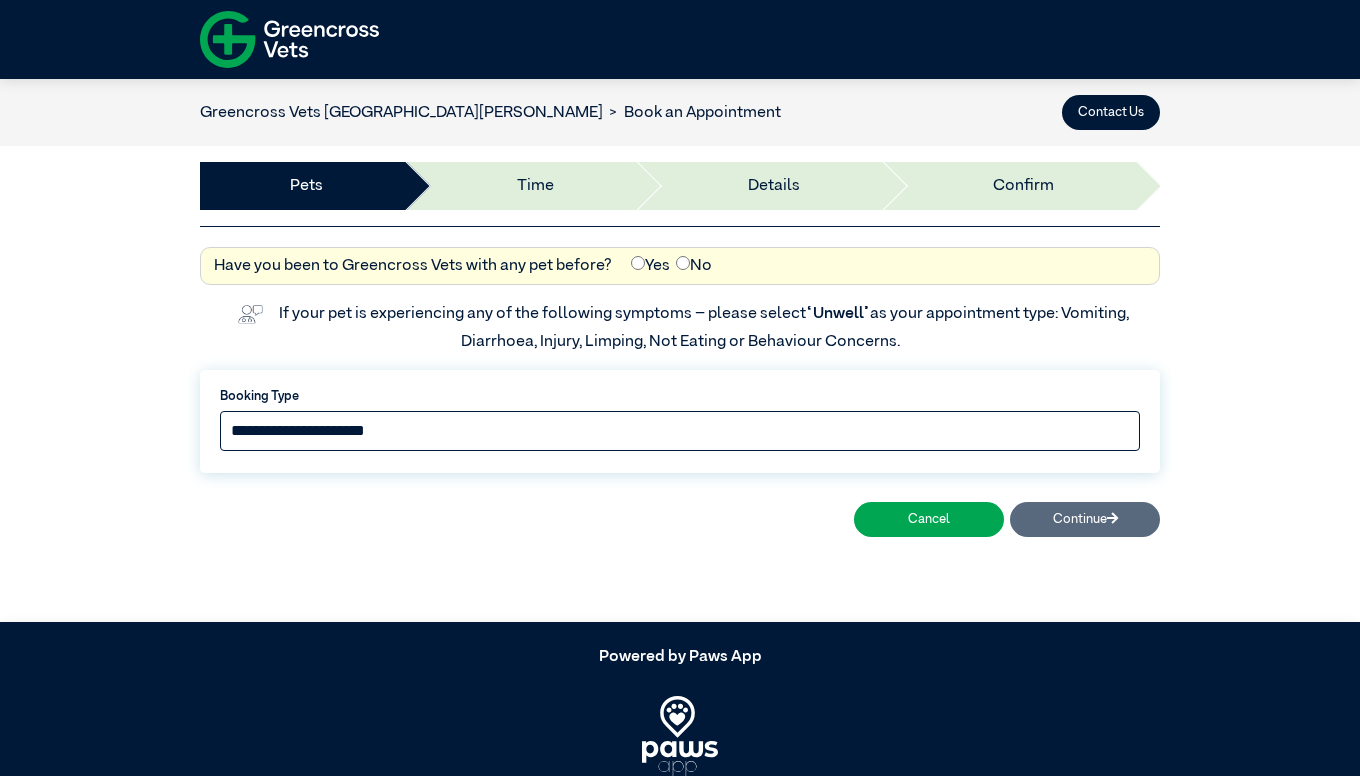 click on "**********" at bounding box center [680, 431] 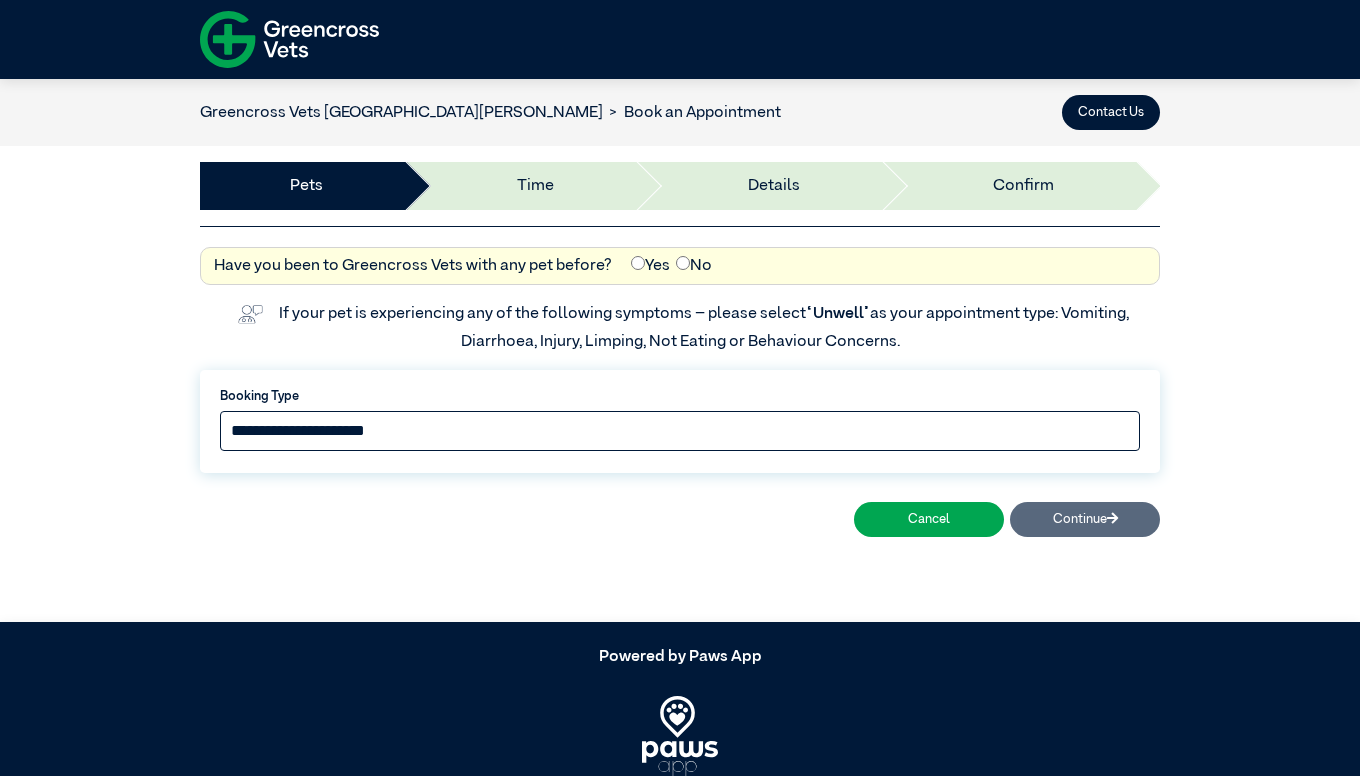 select on "*****" 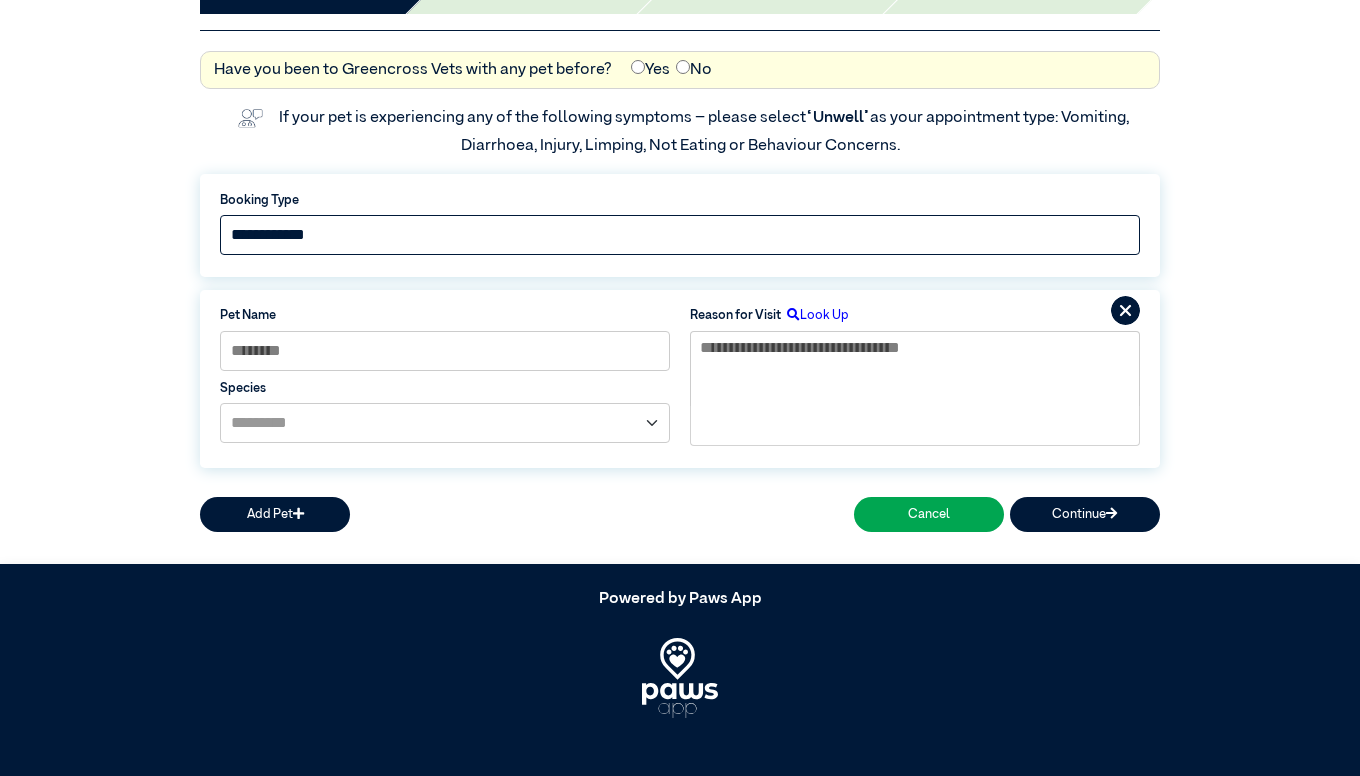 scroll, scrollTop: 197, scrollLeft: 0, axis: vertical 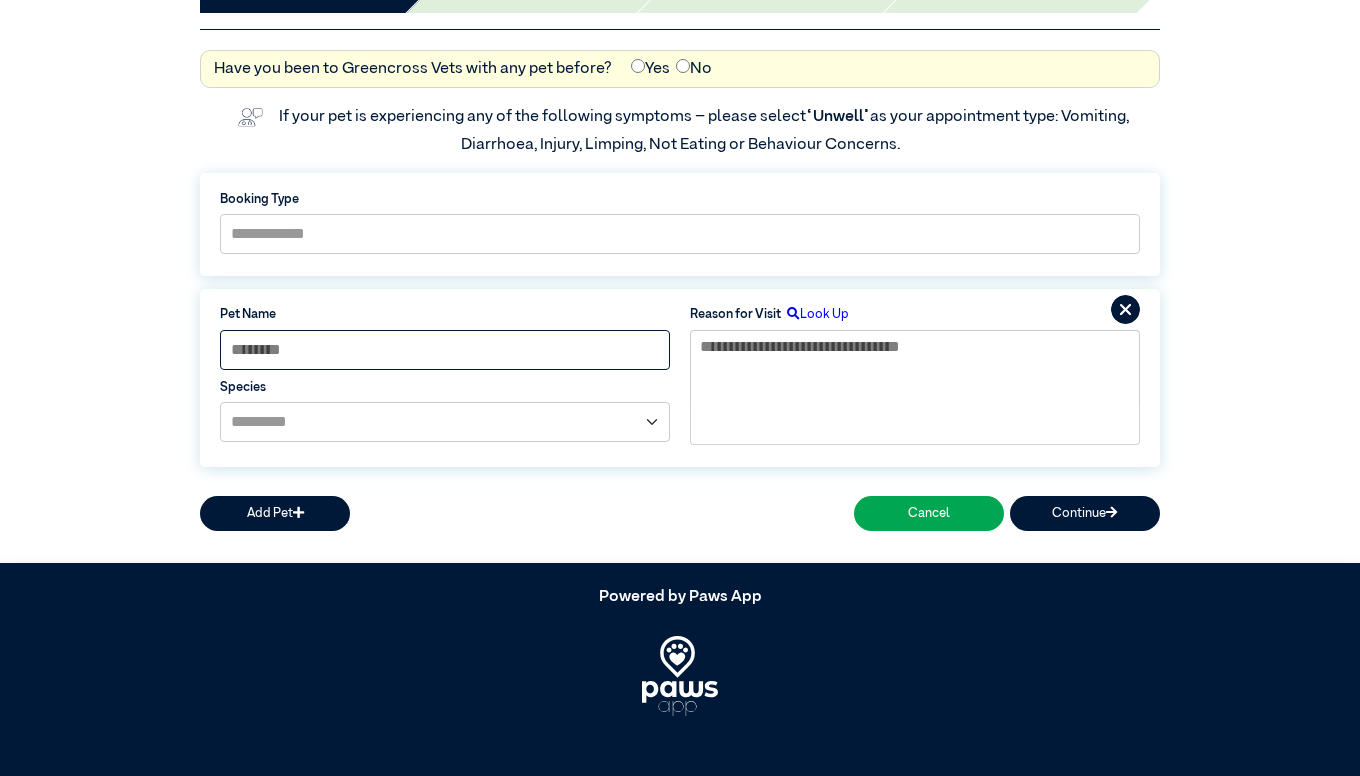 click at bounding box center (445, 350) 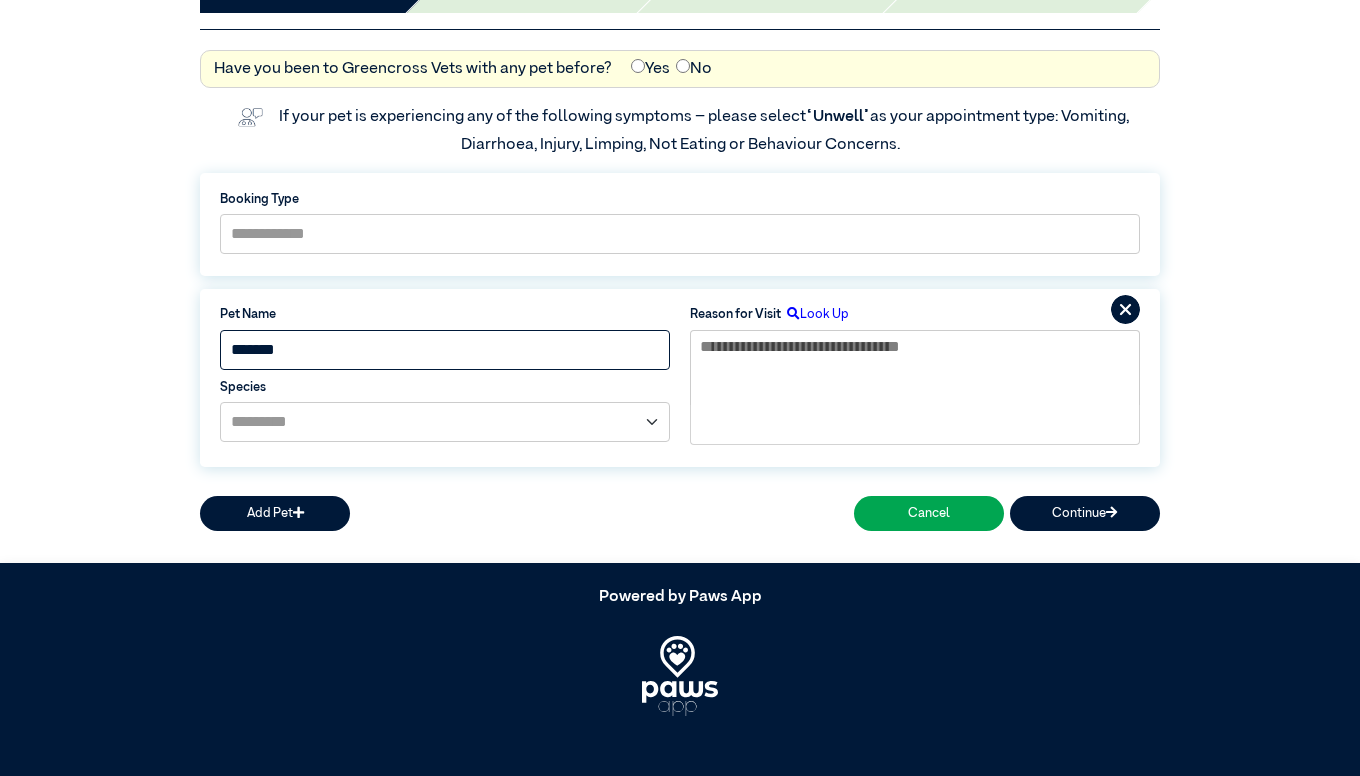 type on "*******" 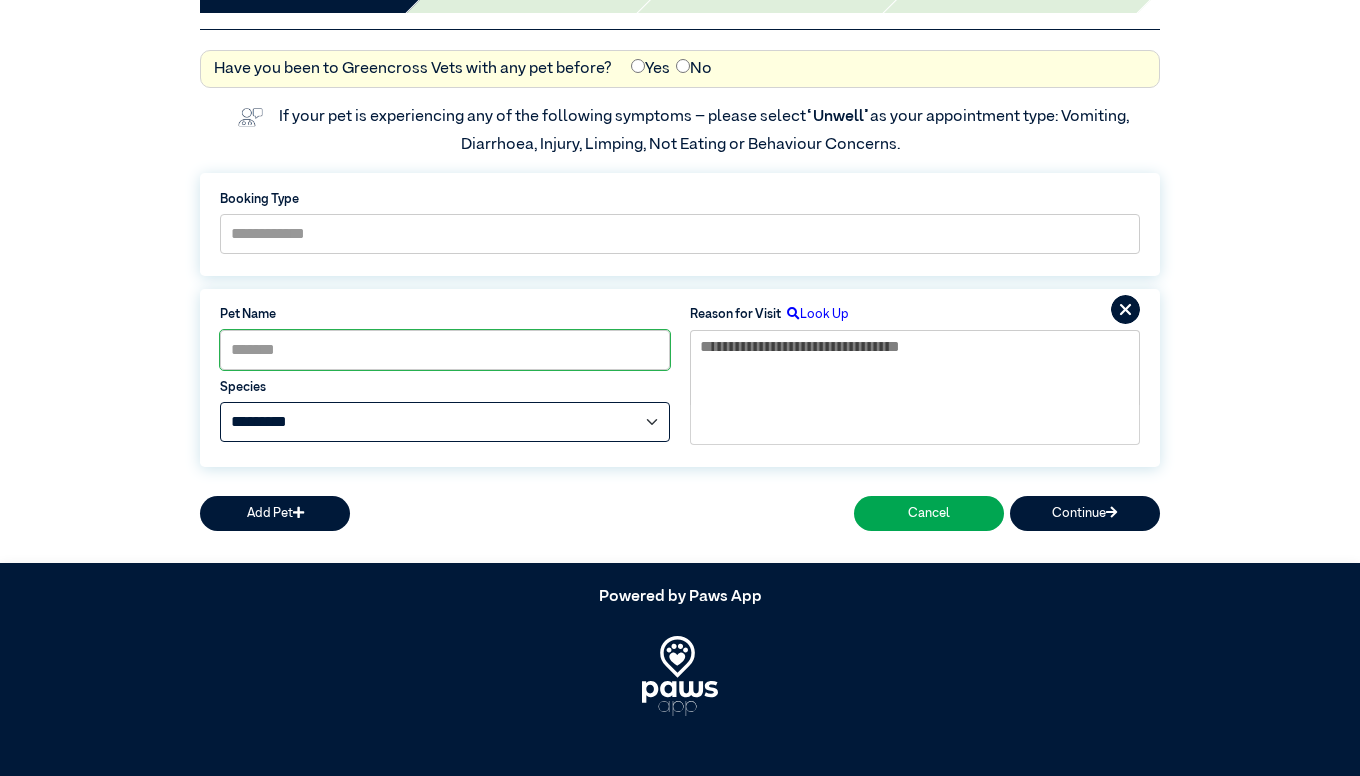 select on "*****" 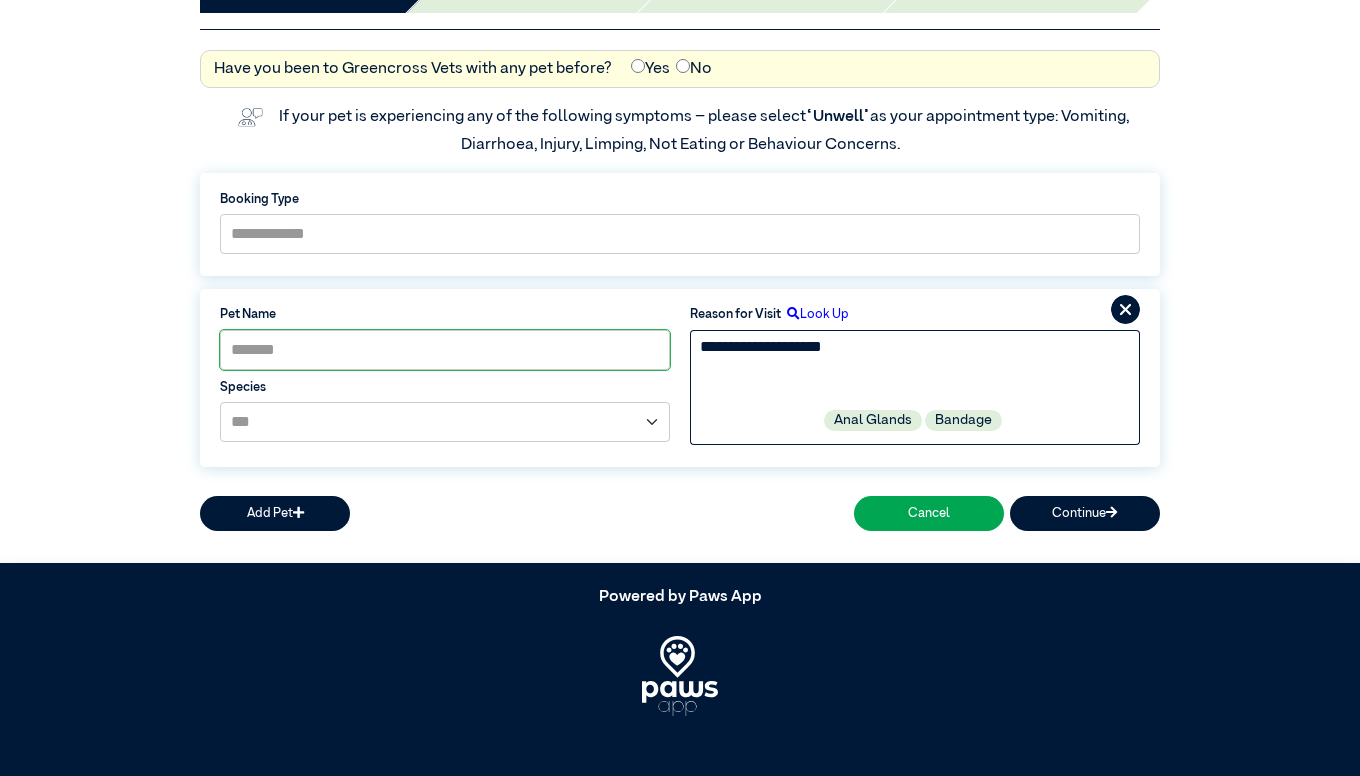 click on "**********" at bounding box center [915, 368] 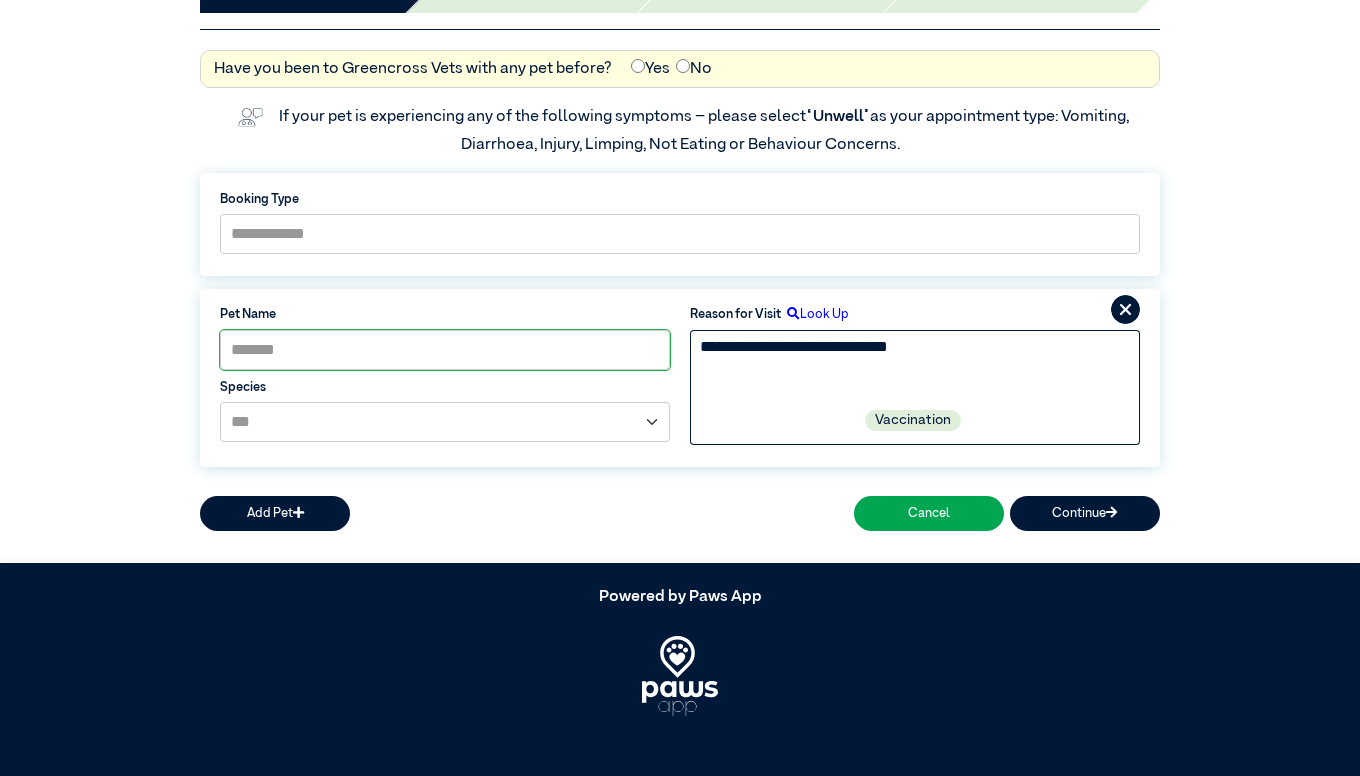type on "**********" 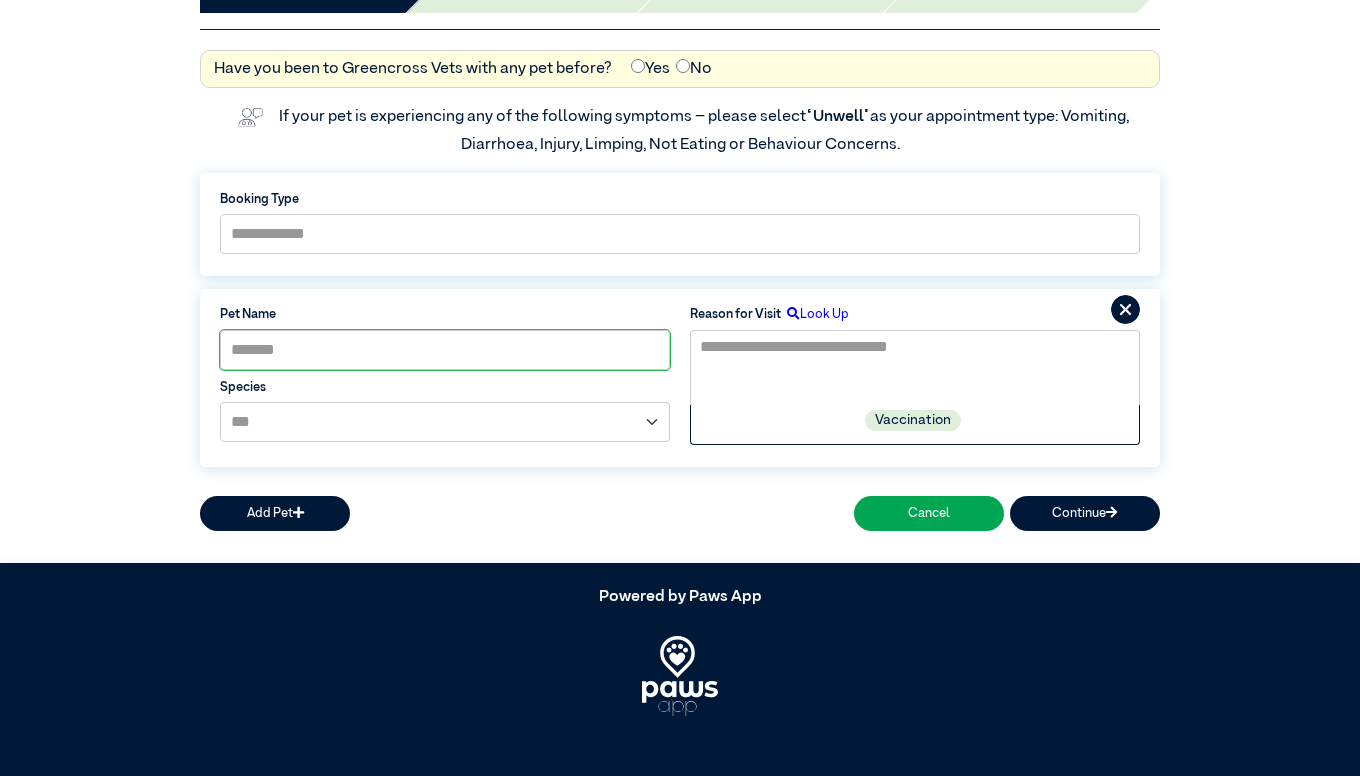click on "**********" at bounding box center (680, 296) 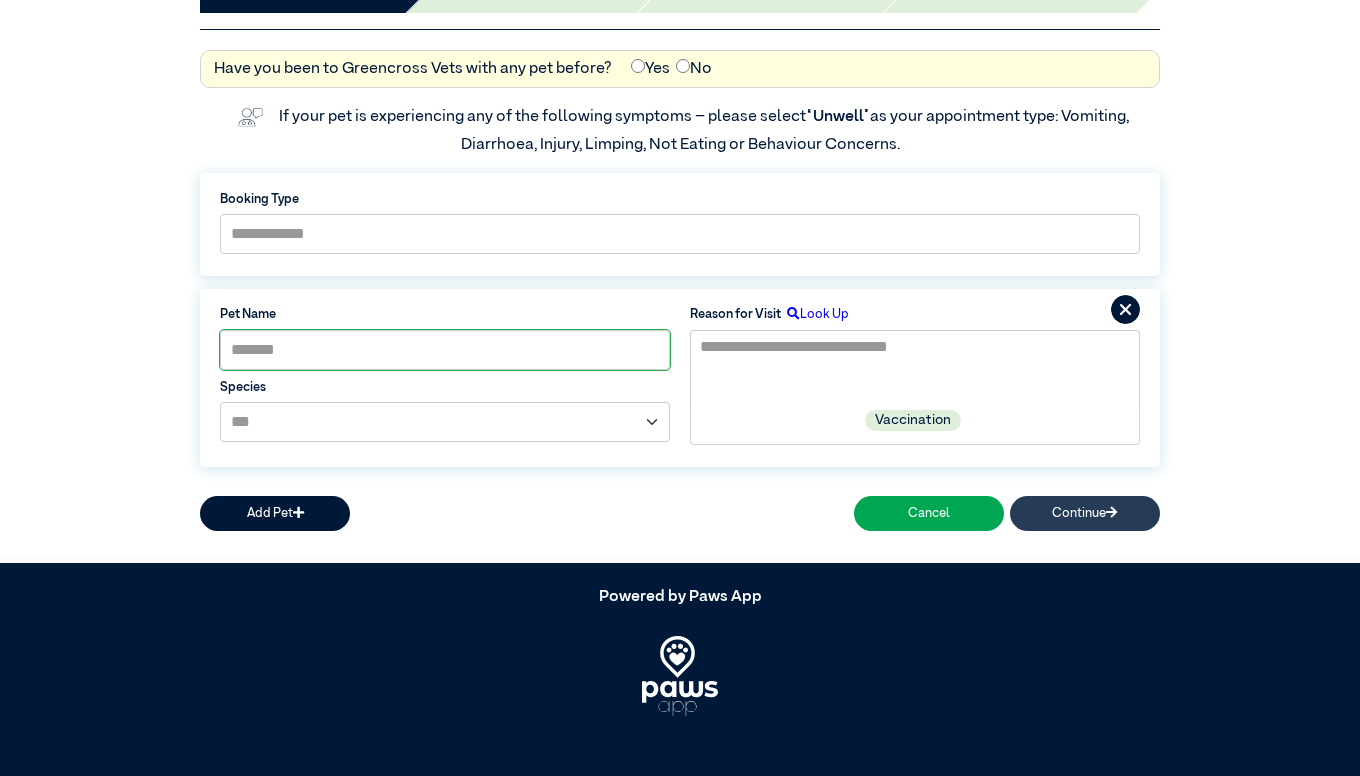 click on "Continue" at bounding box center [1085, 513] 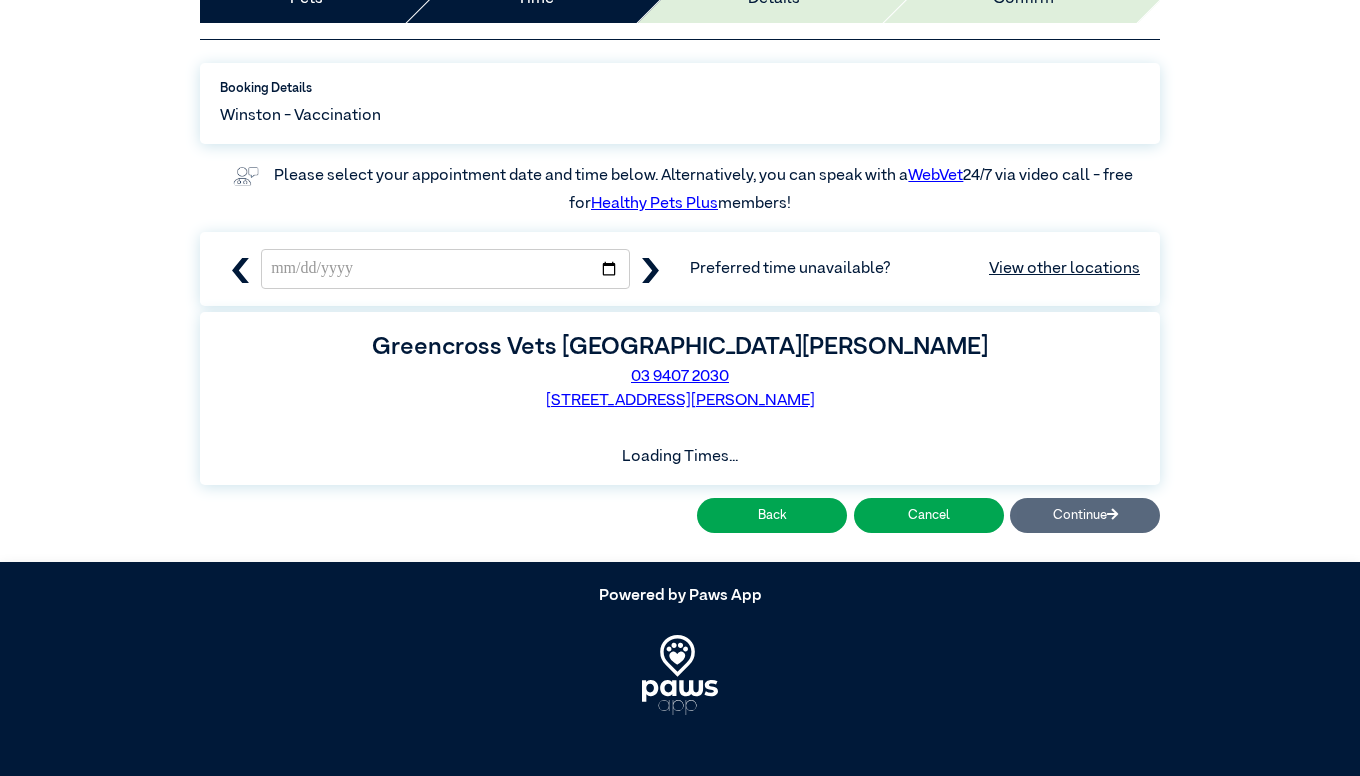 scroll, scrollTop: 60, scrollLeft: 0, axis: vertical 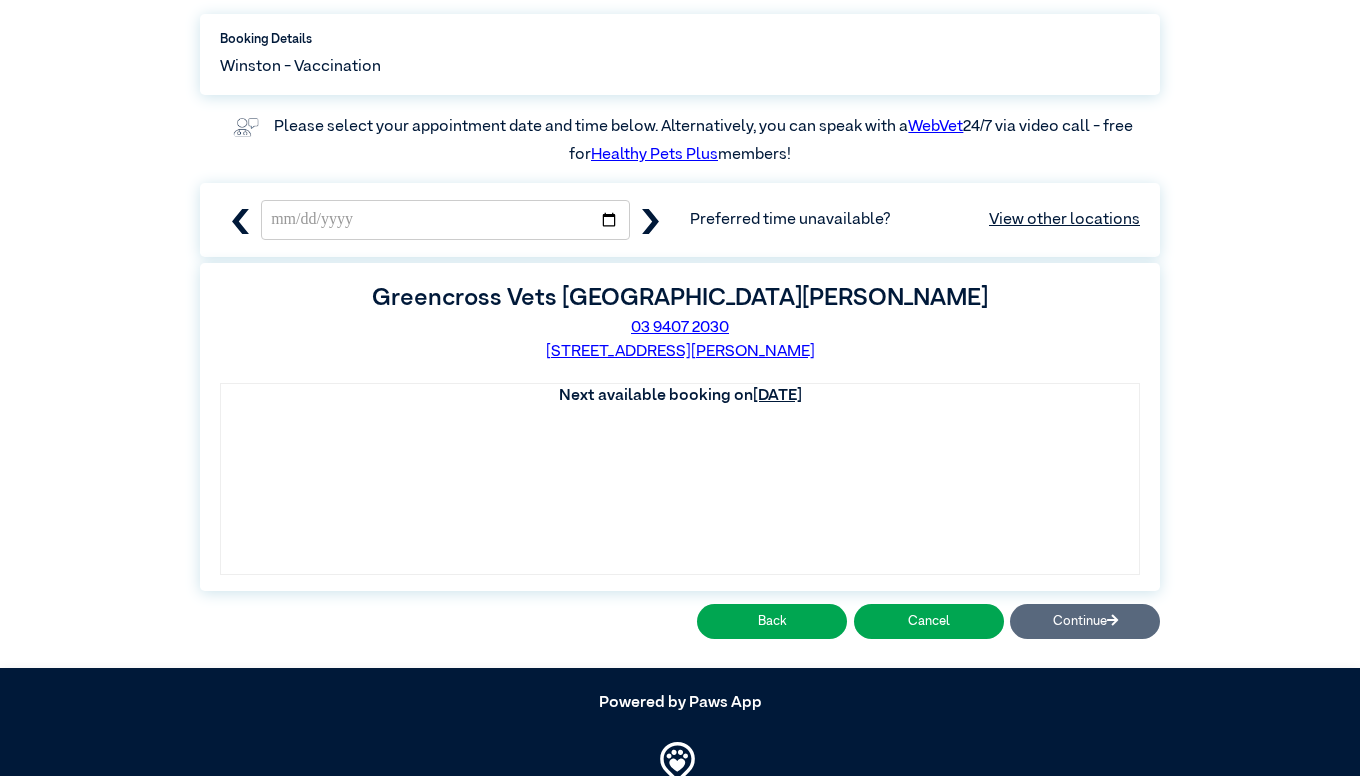 click at bounding box center (650, 220) 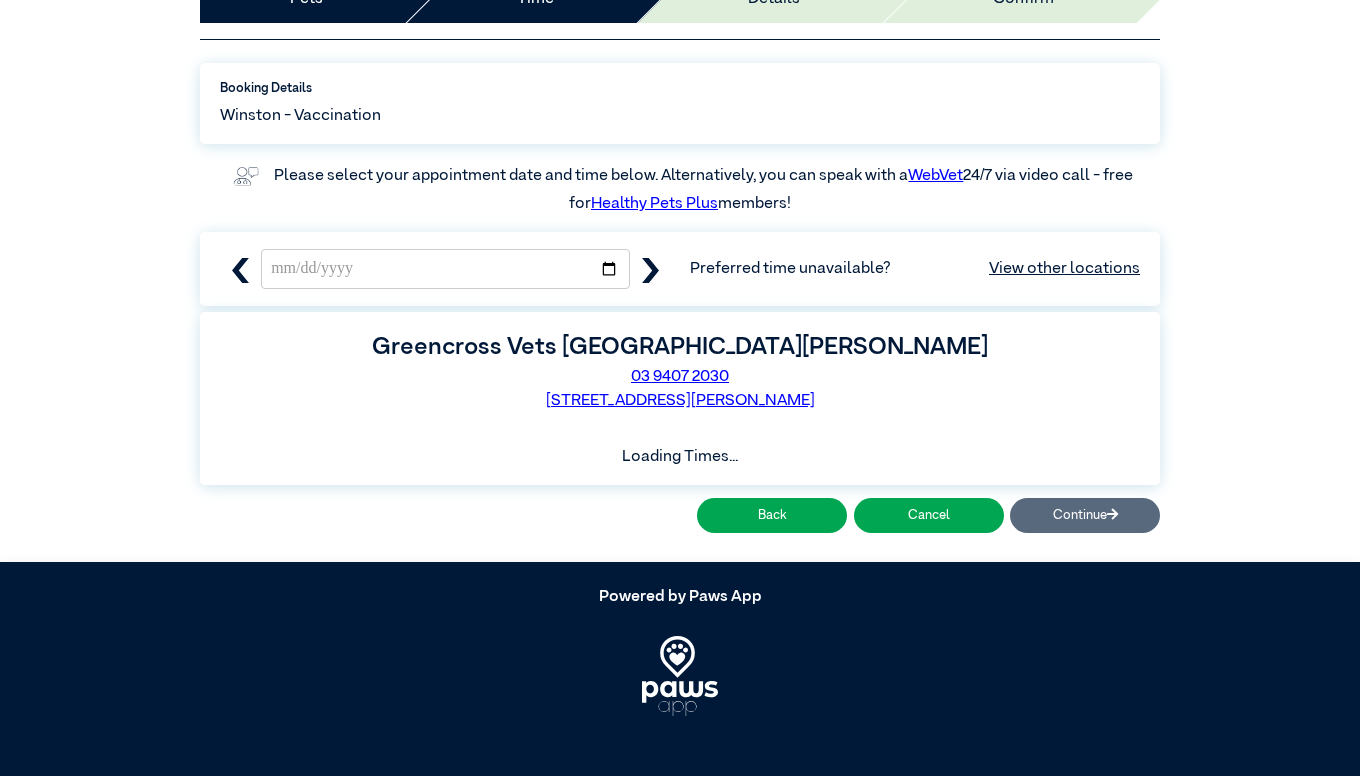 scroll, scrollTop: 187, scrollLeft: 0, axis: vertical 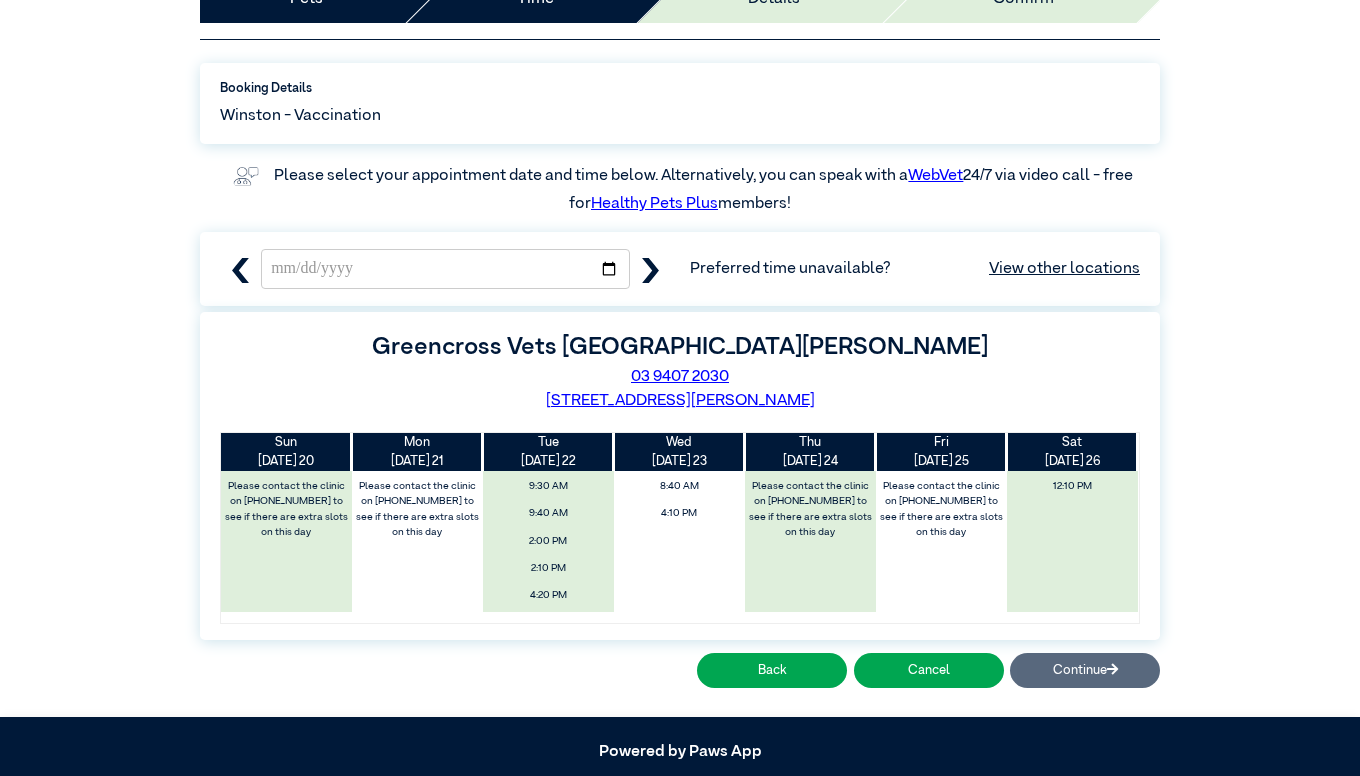 click 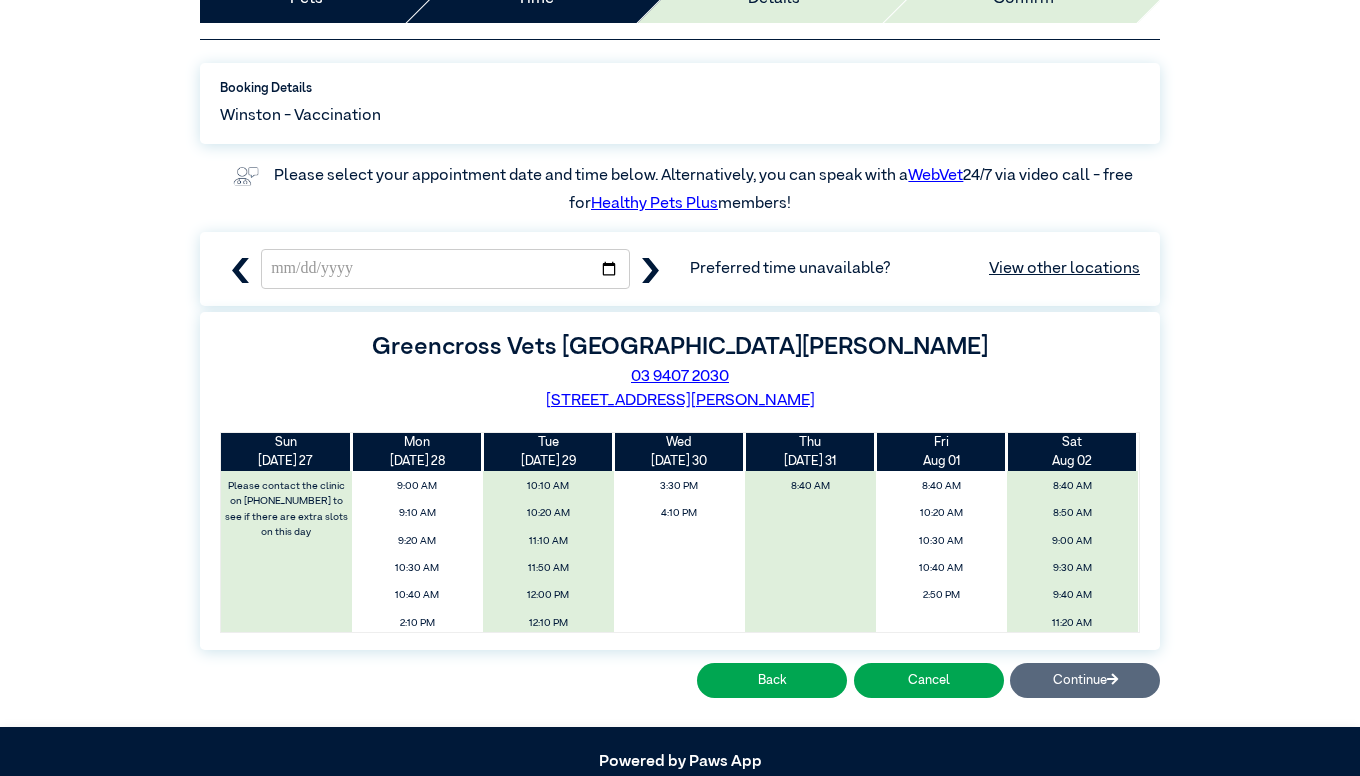 click 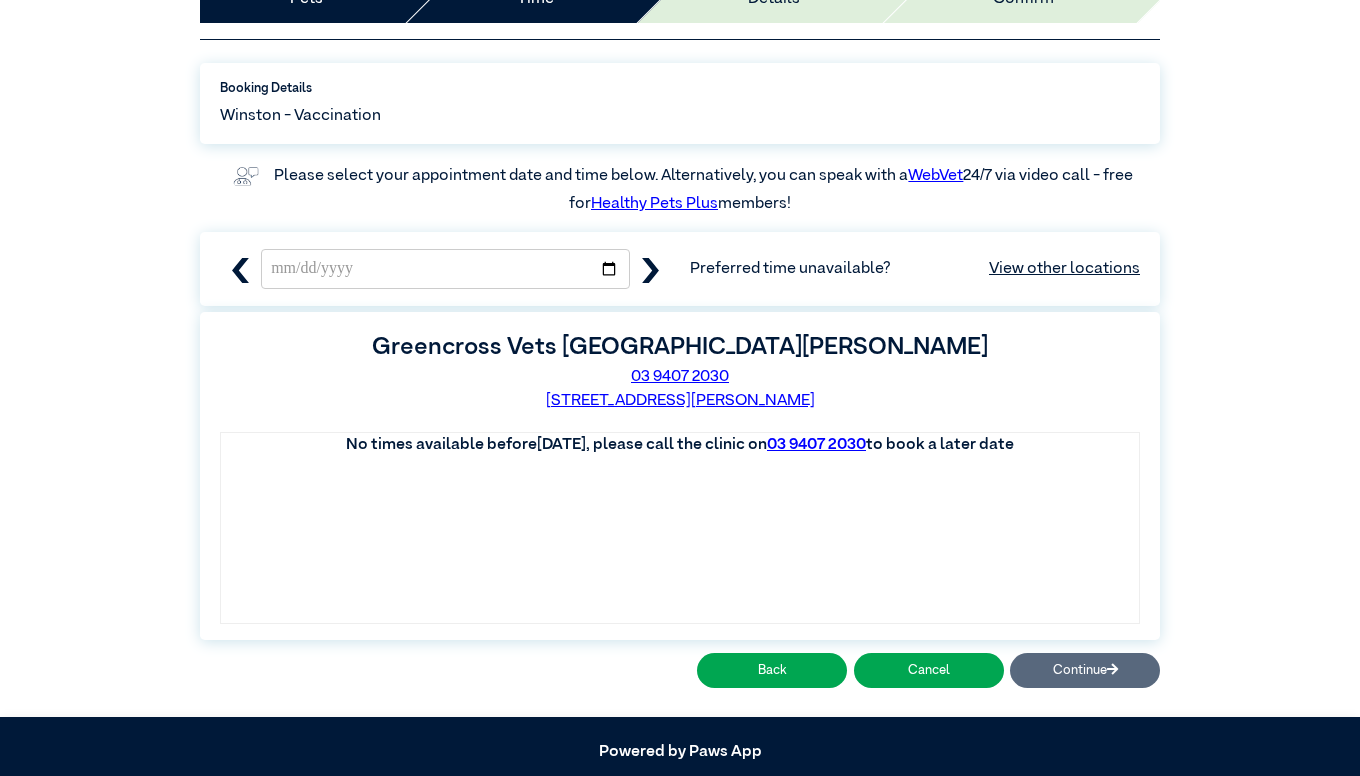 click 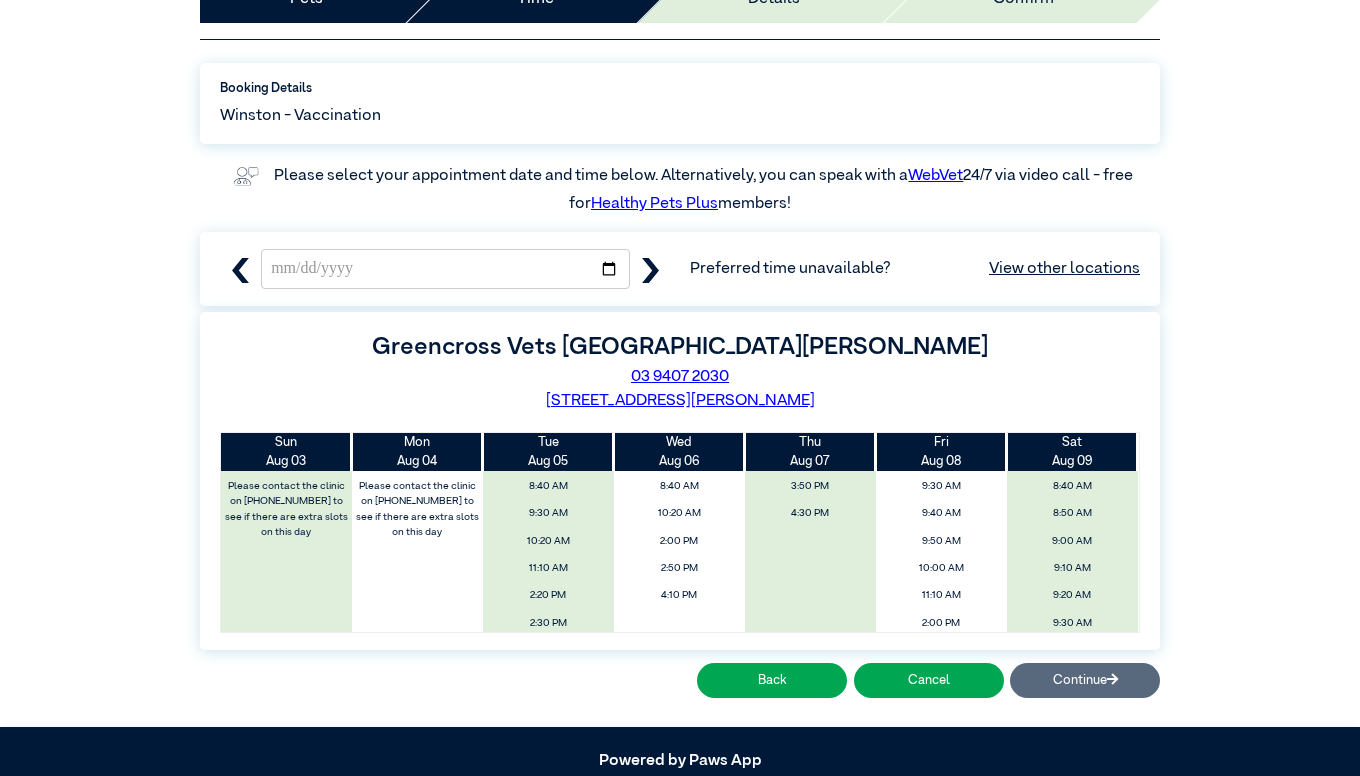 click 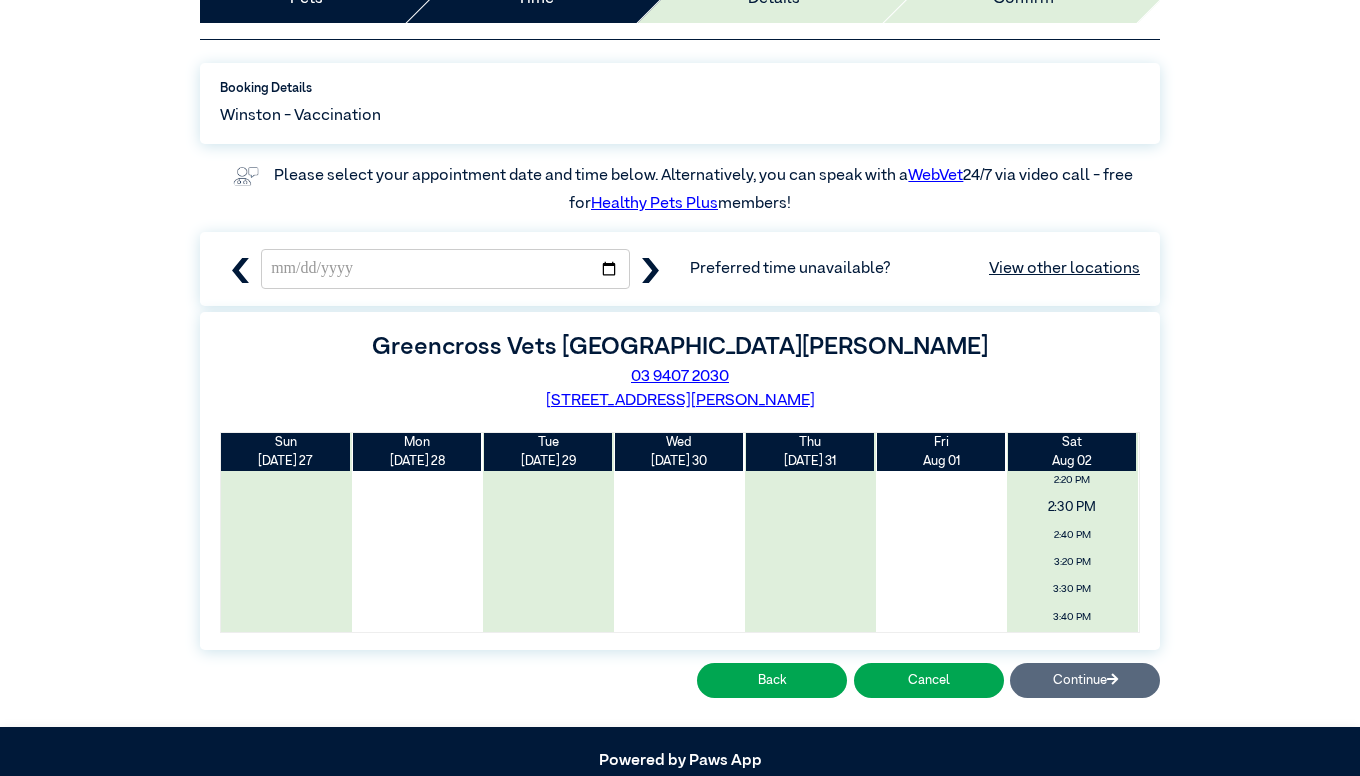 scroll, scrollTop: 0, scrollLeft: 0, axis: both 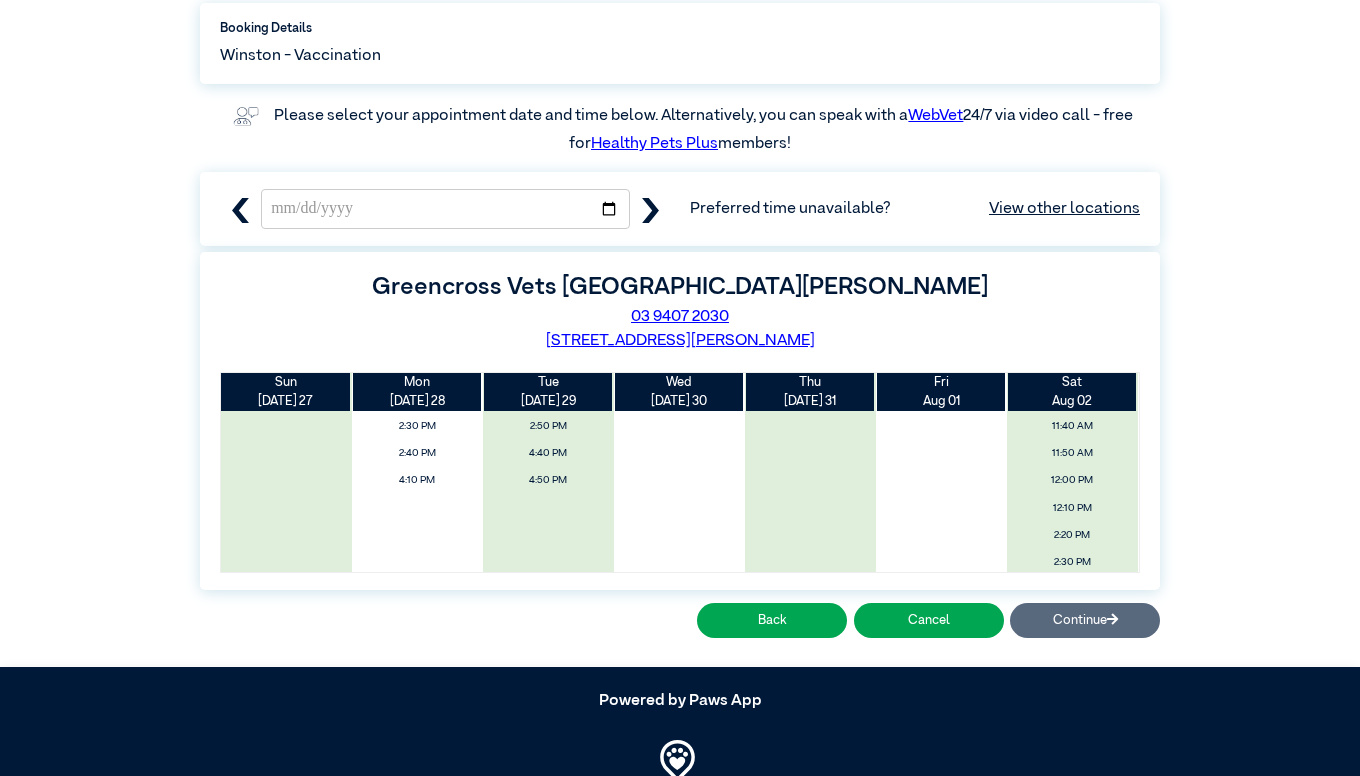click at bounding box center (650, 209) 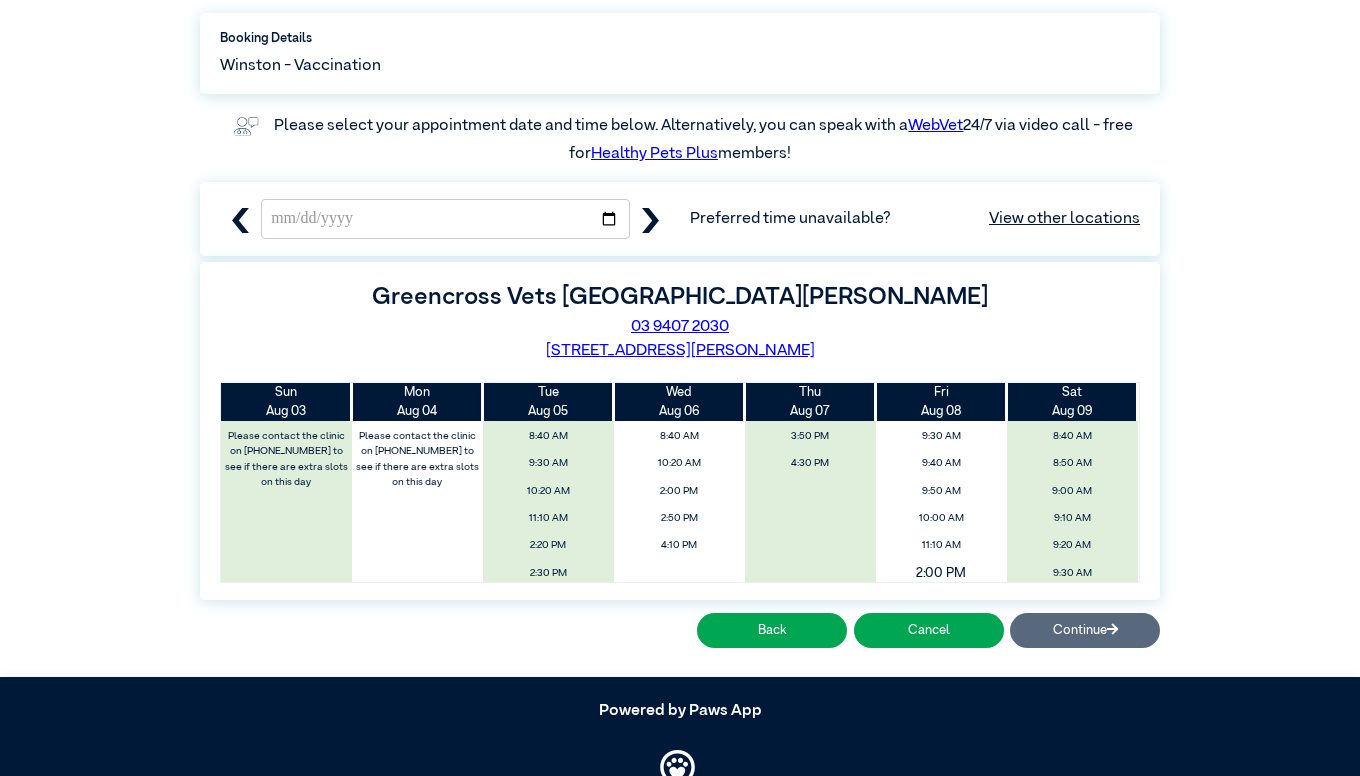 scroll, scrollTop: 292, scrollLeft: 0, axis: vertical 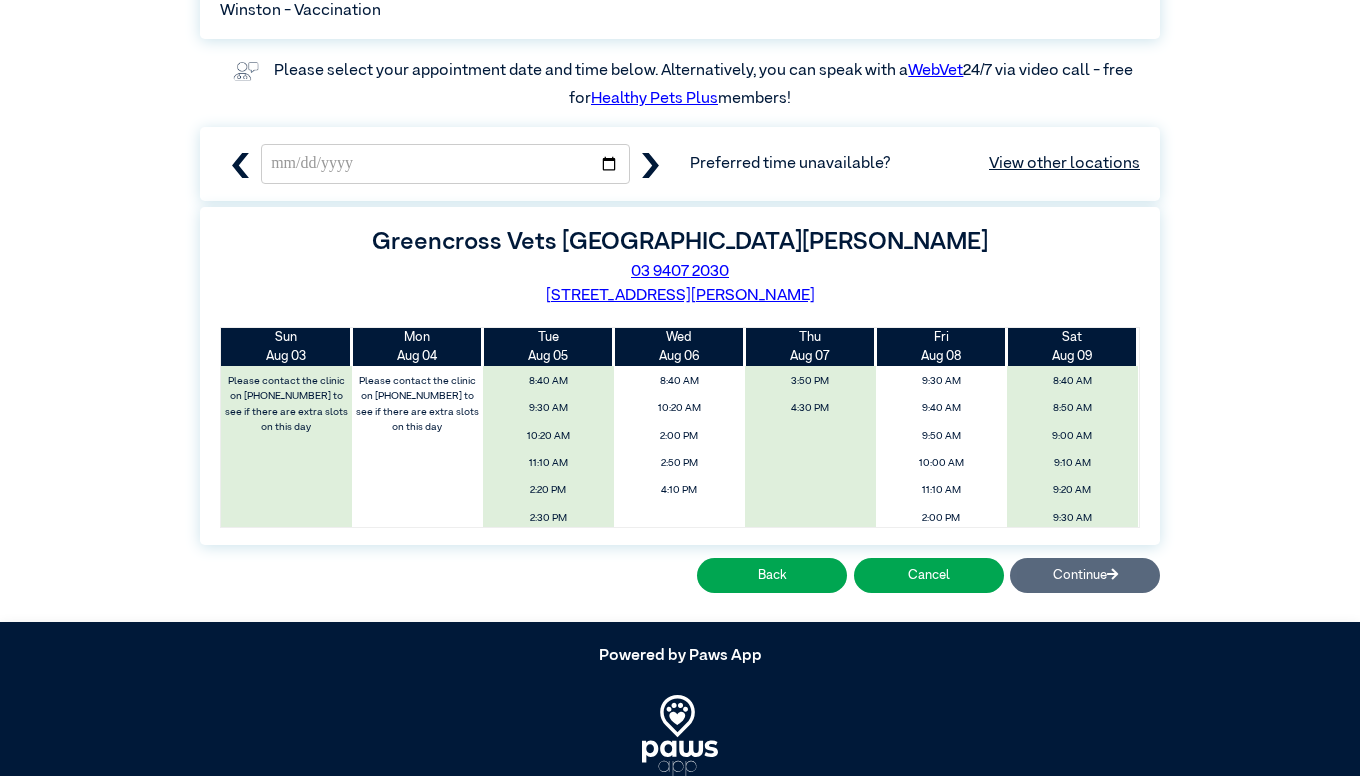 click 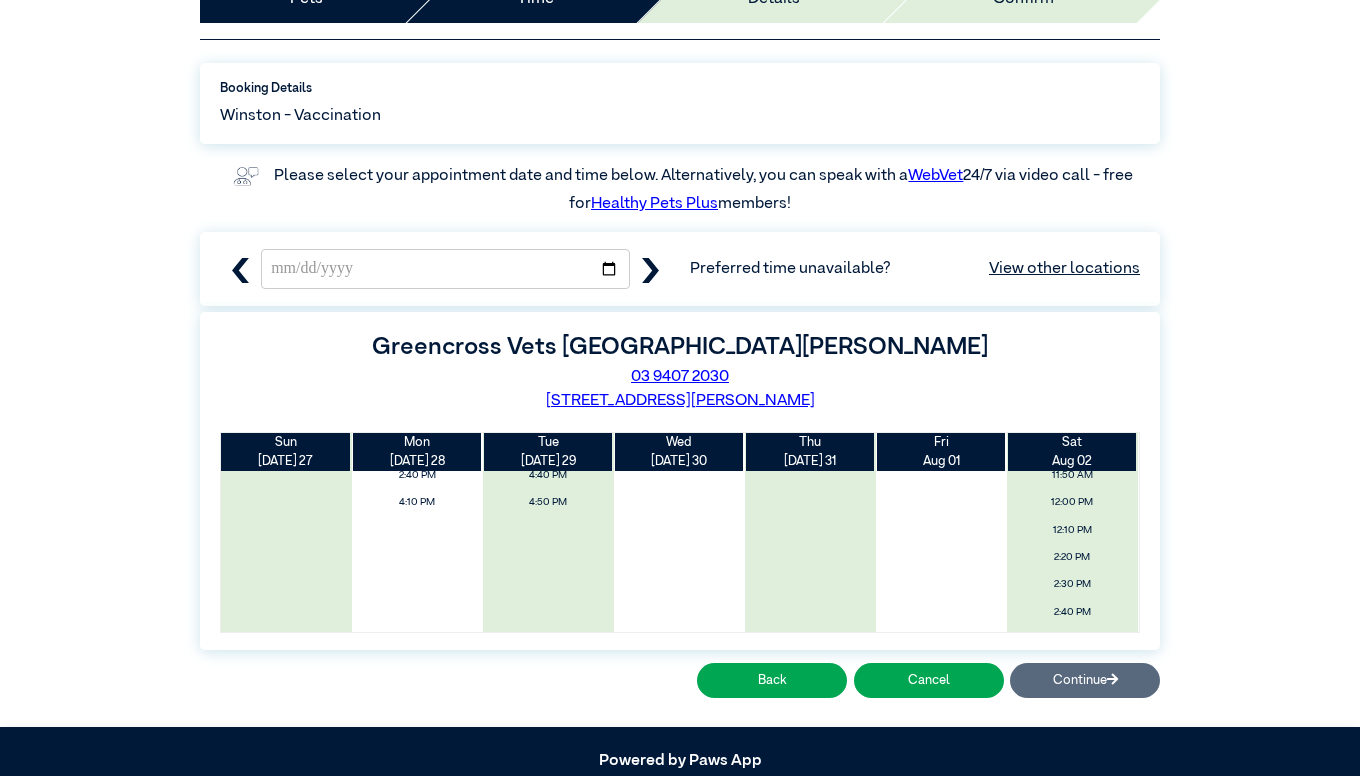 scroll, scrollTop: 307, scrollLeft: 0, axis: vertical 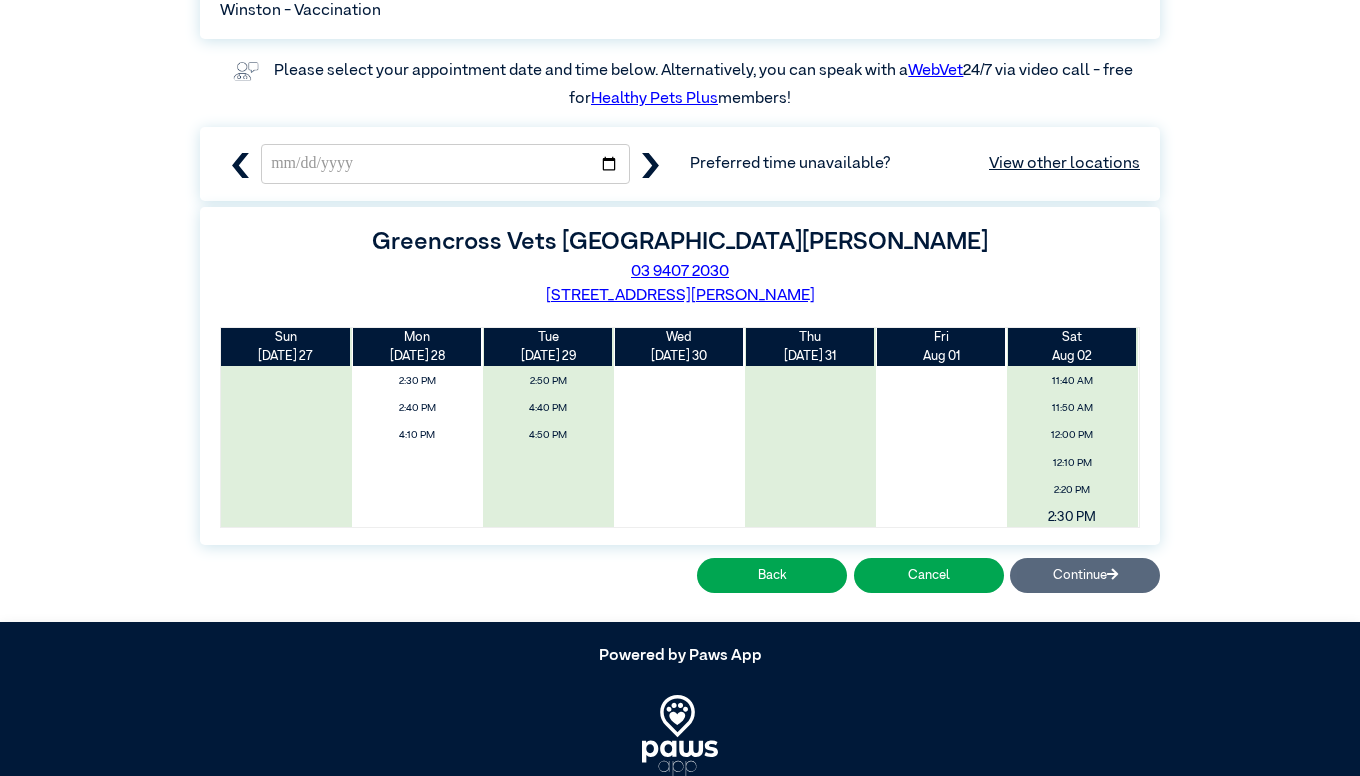 click on "2:30 PM" at bounding box center [1072, 518] 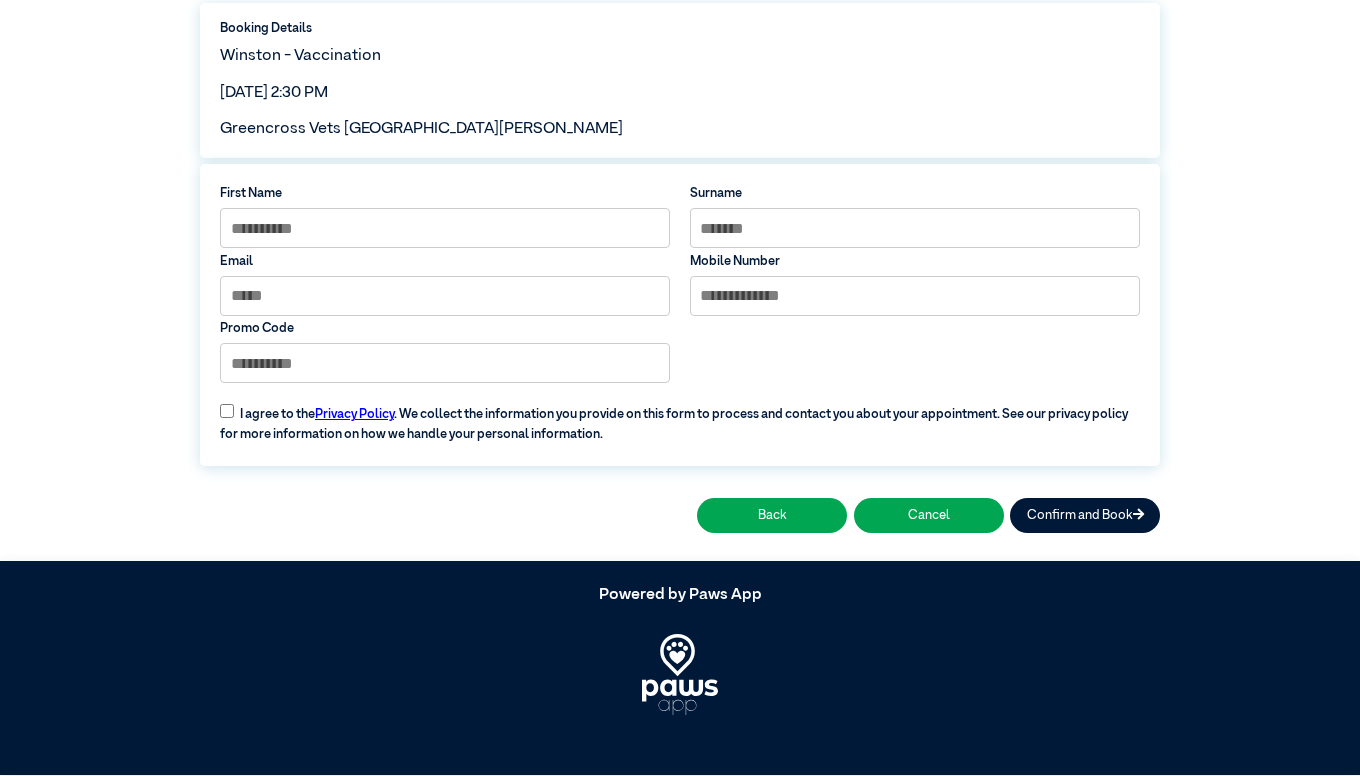 scroll, scrollTop: 60, scrollLeft: 0, axis: vertical 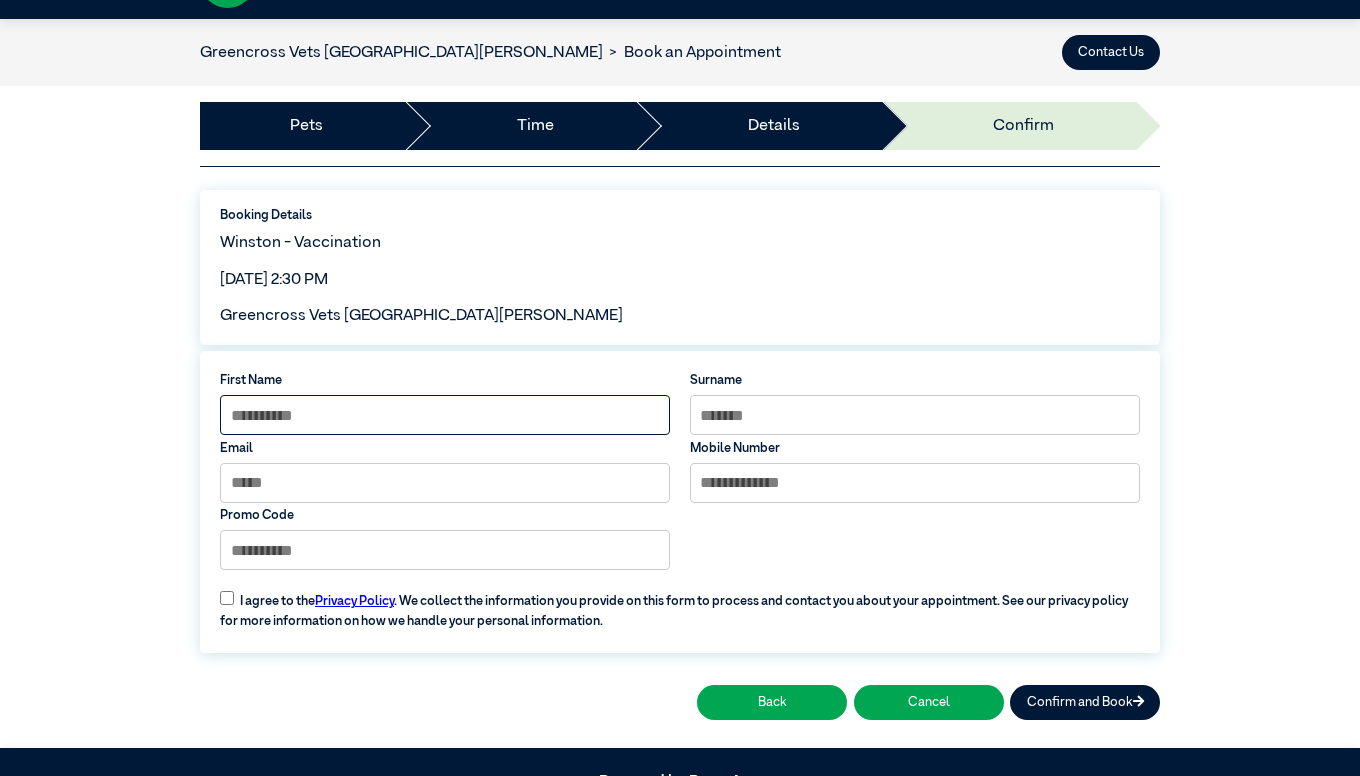 drag, startPoint x: 582, startPoint y: 410, endPoint x: 738, endPoint y: 389, distance: 157.40712 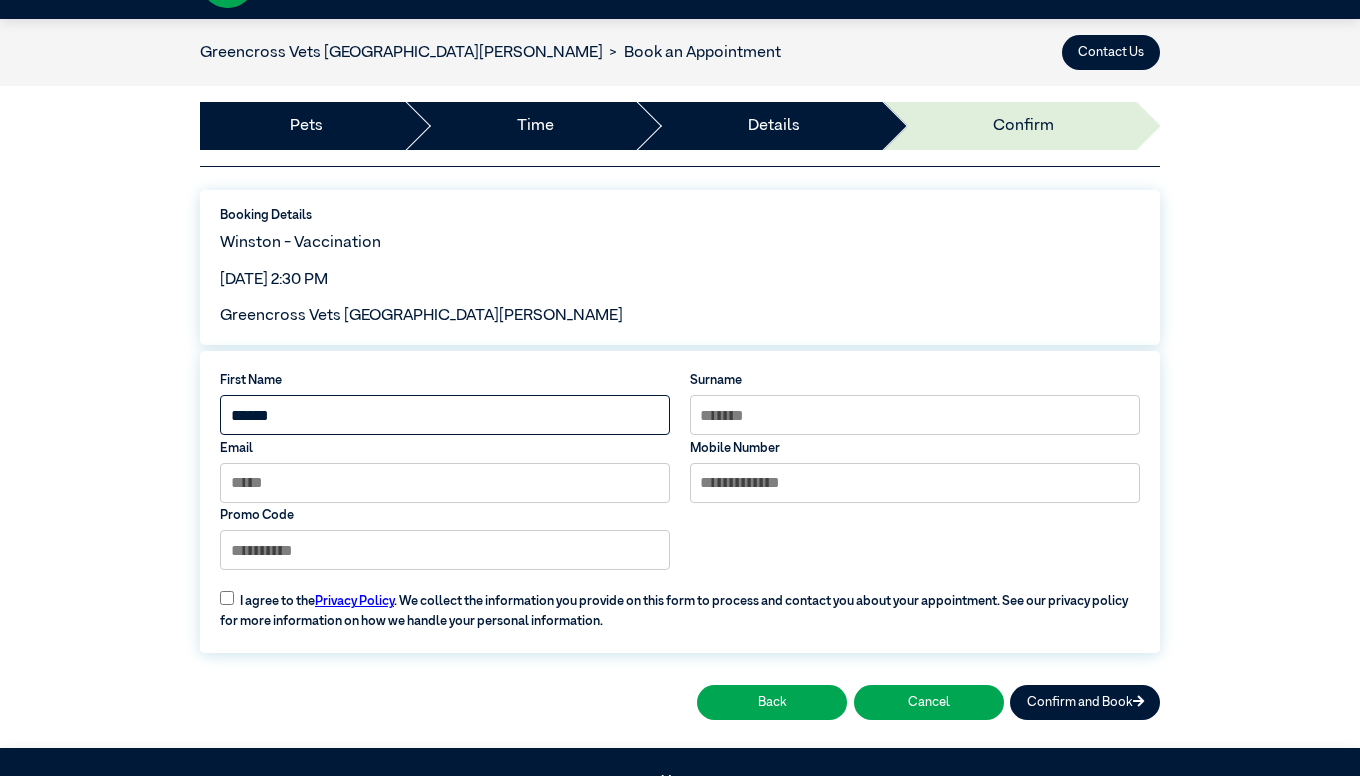 type on "******" 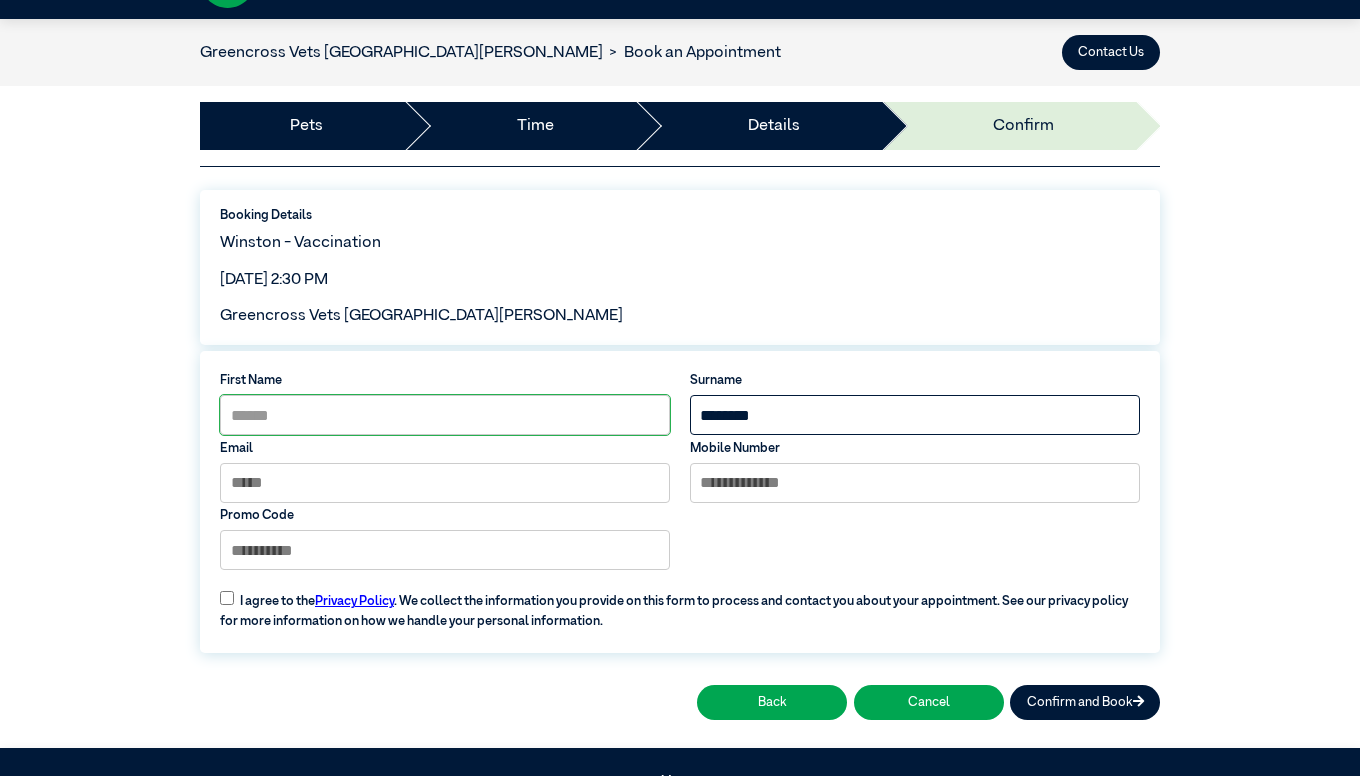 type on "********" 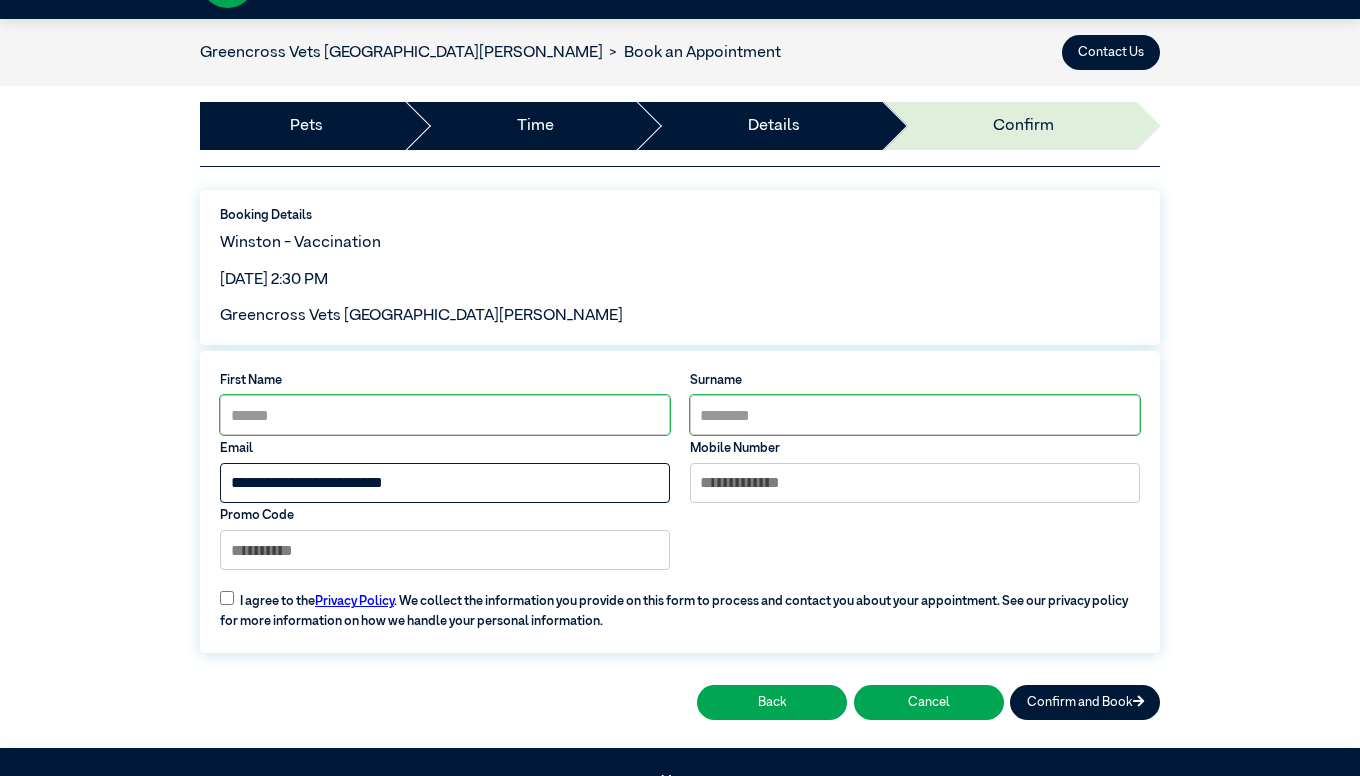type on "**********" 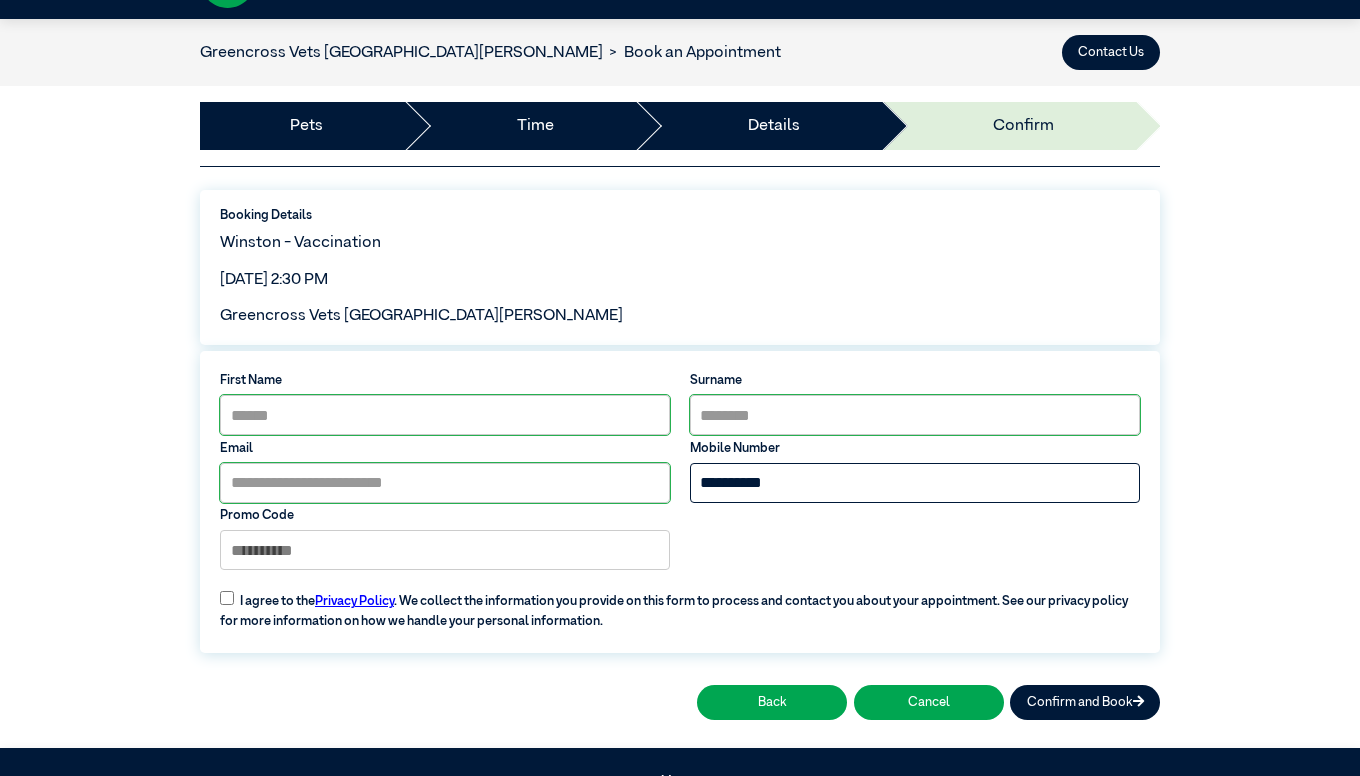 type on "**********" 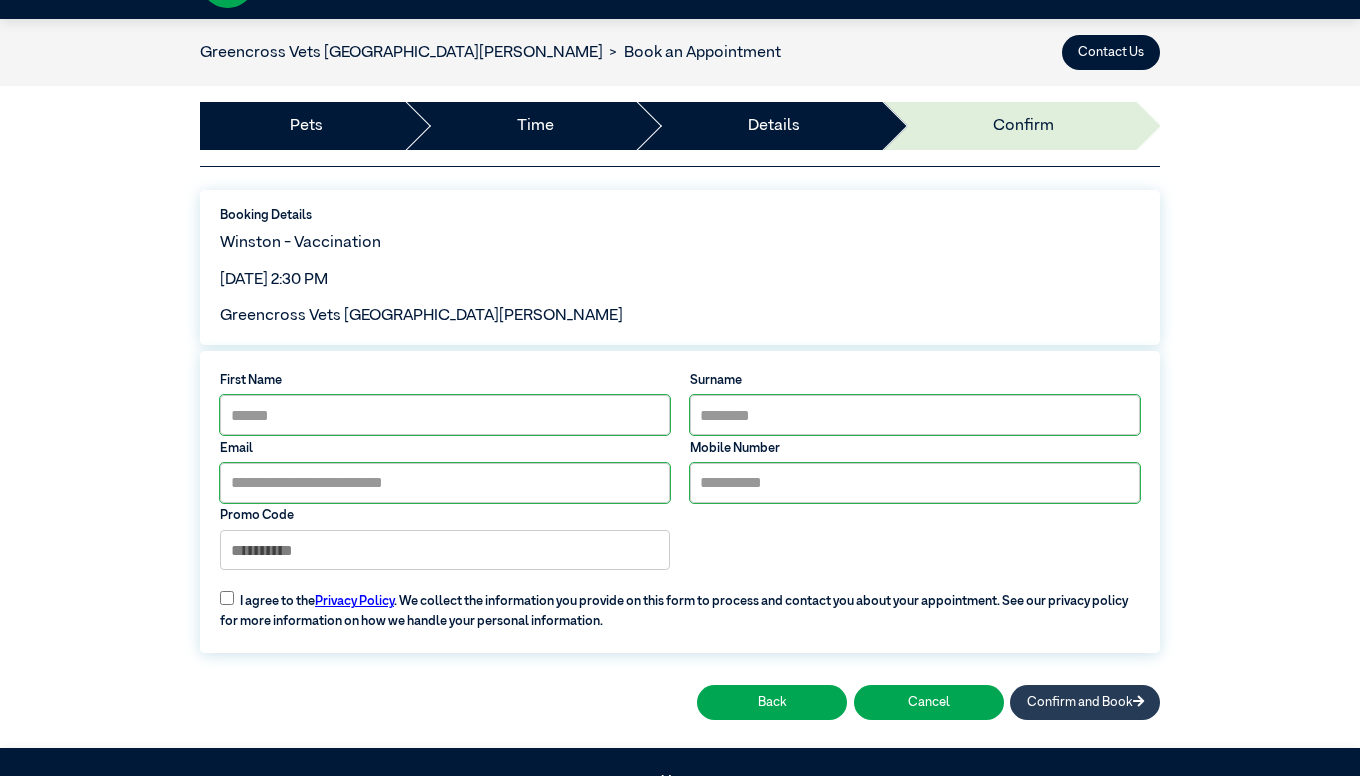 click on "Confirm and Book" at bounding box center (1085, 702) 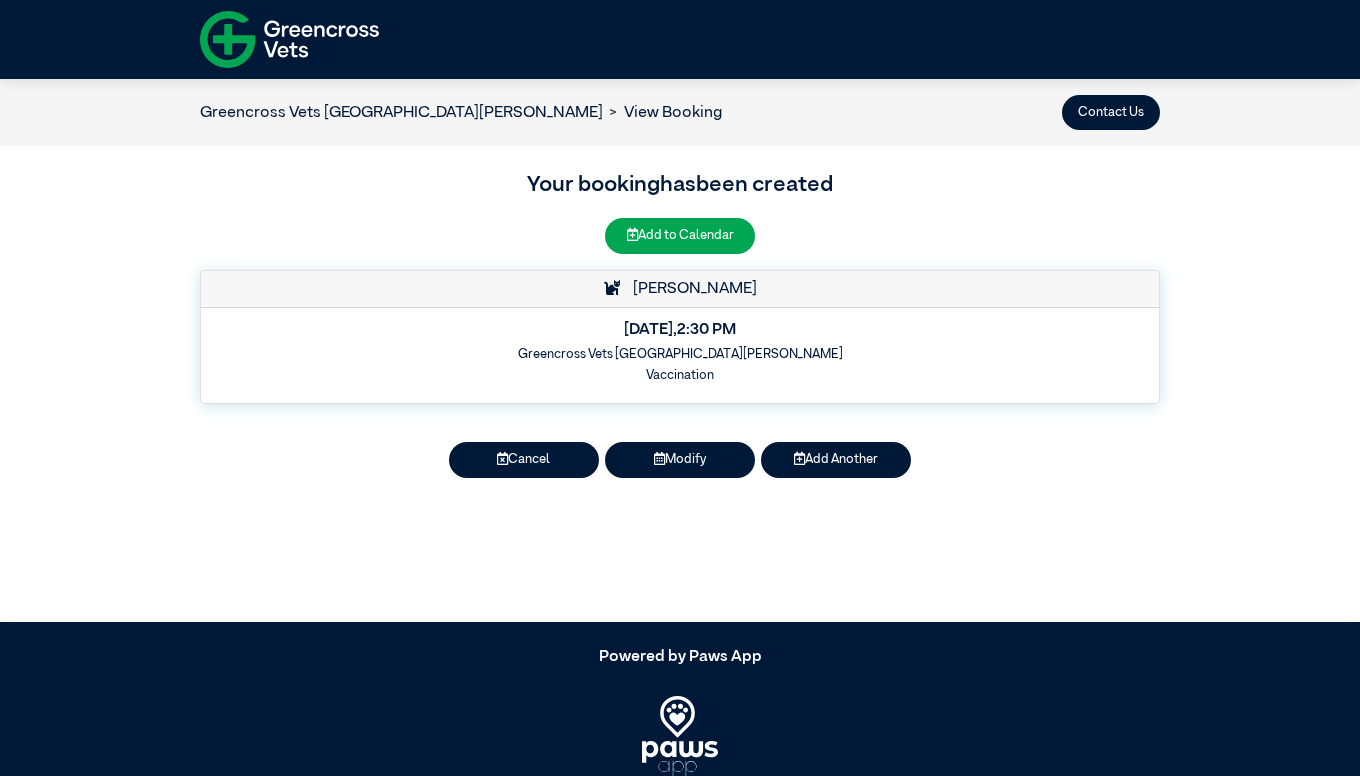 scroll, scrollTop: 0, scrollLeft: 0, axis: both 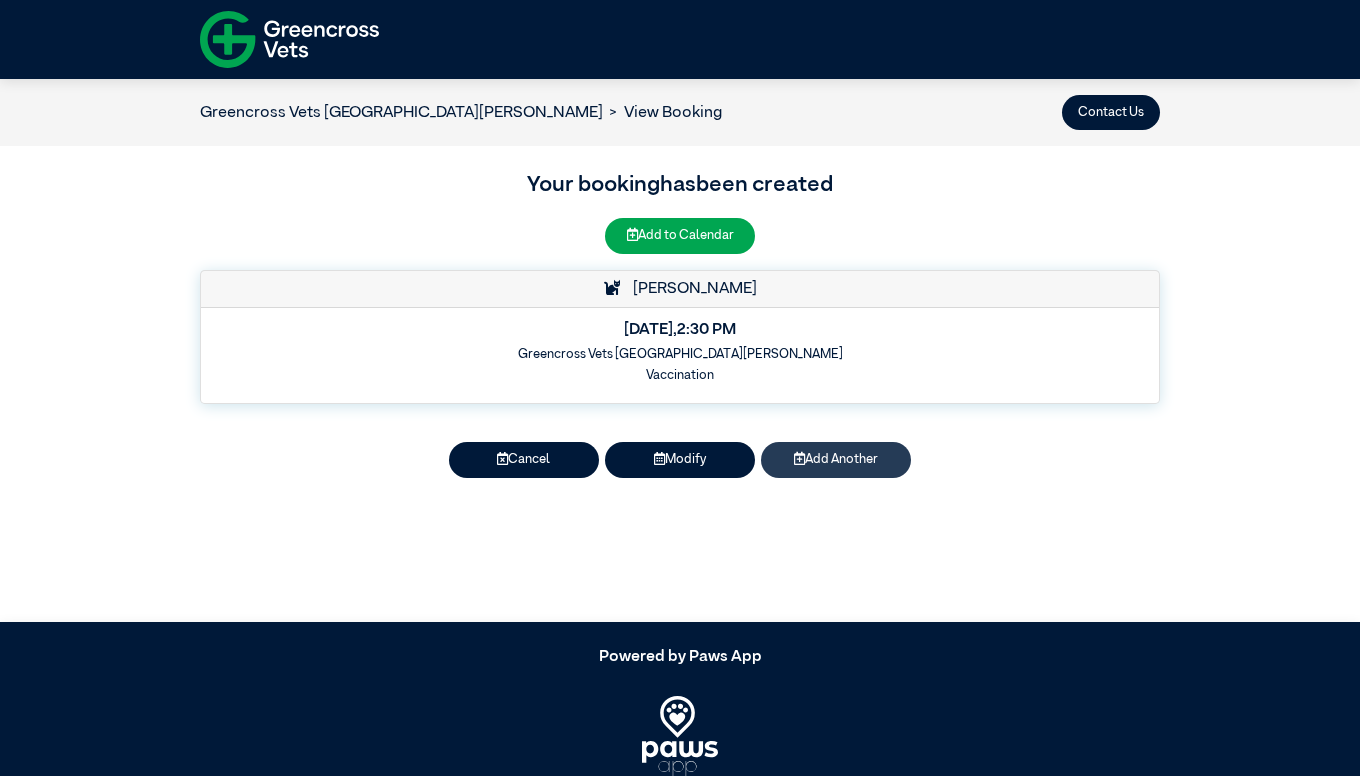 click on "Add Another" at bounding box center [836, 459] 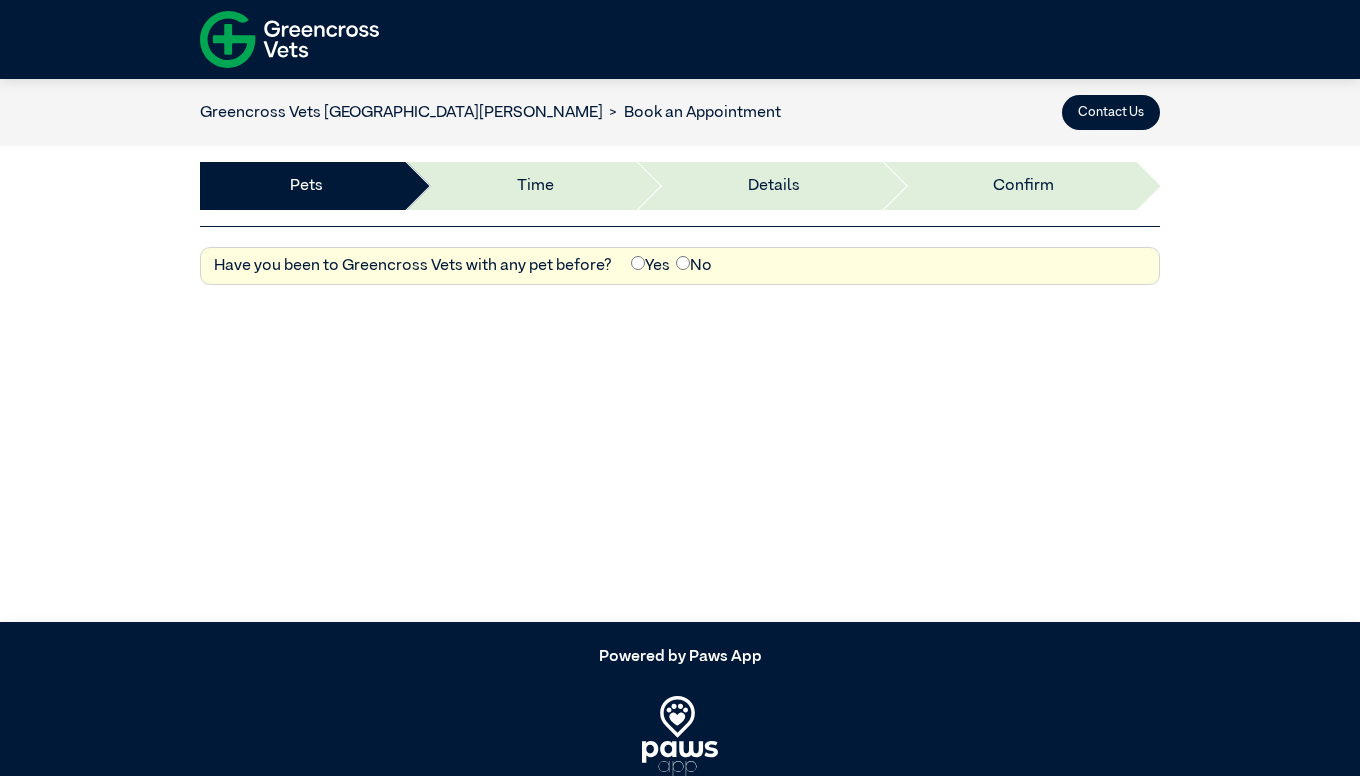 click on "Yes" at bounding box center (650, 266) 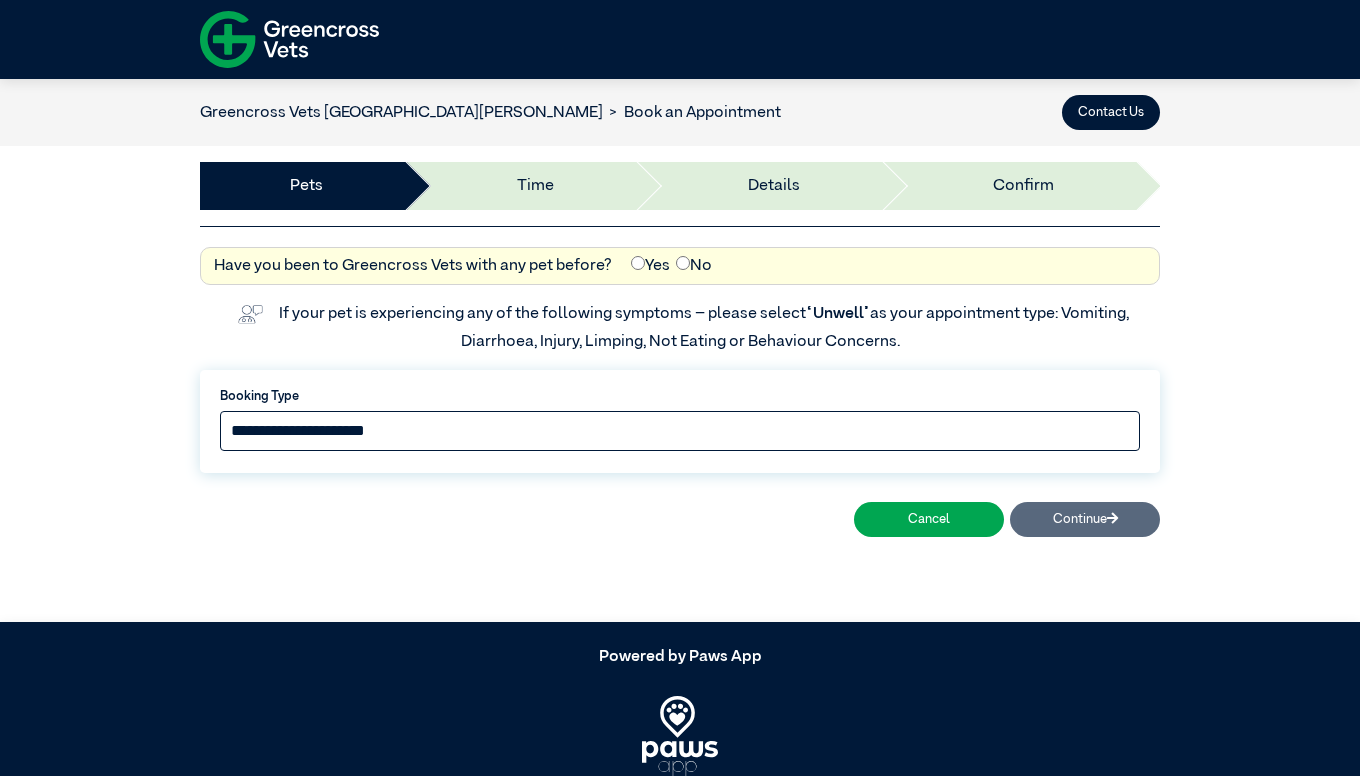 select on "*****" 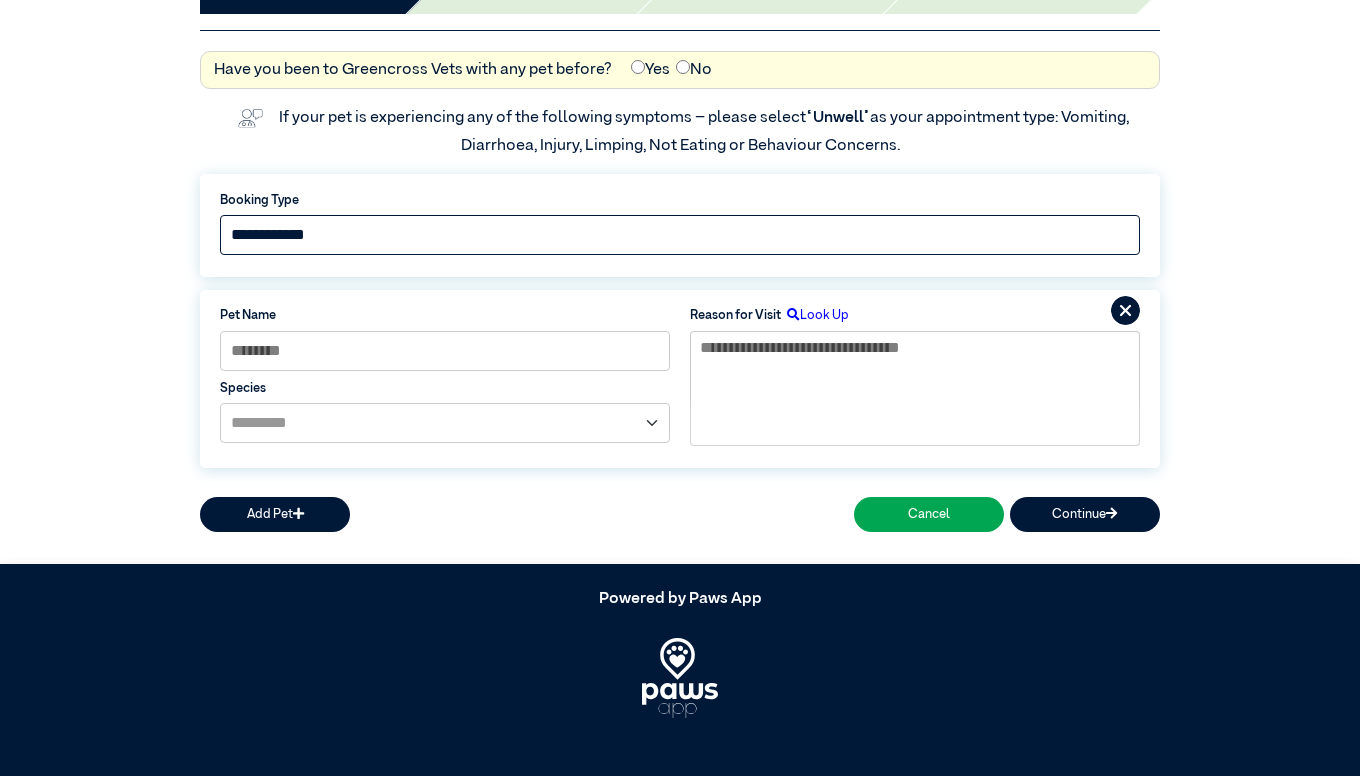 scroll, scrollTop: 197, scrollLeft: 0, axis: vertical 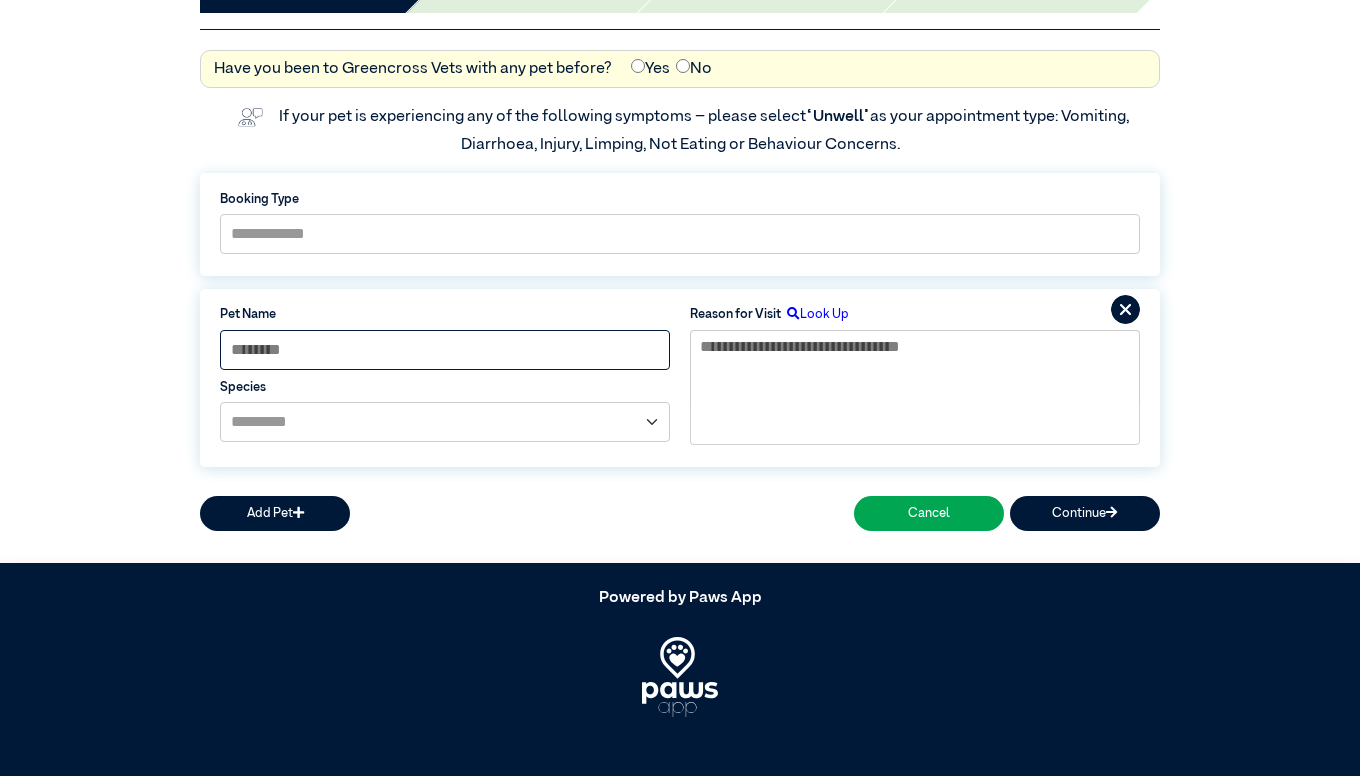 click at bounding box center (445, 350) 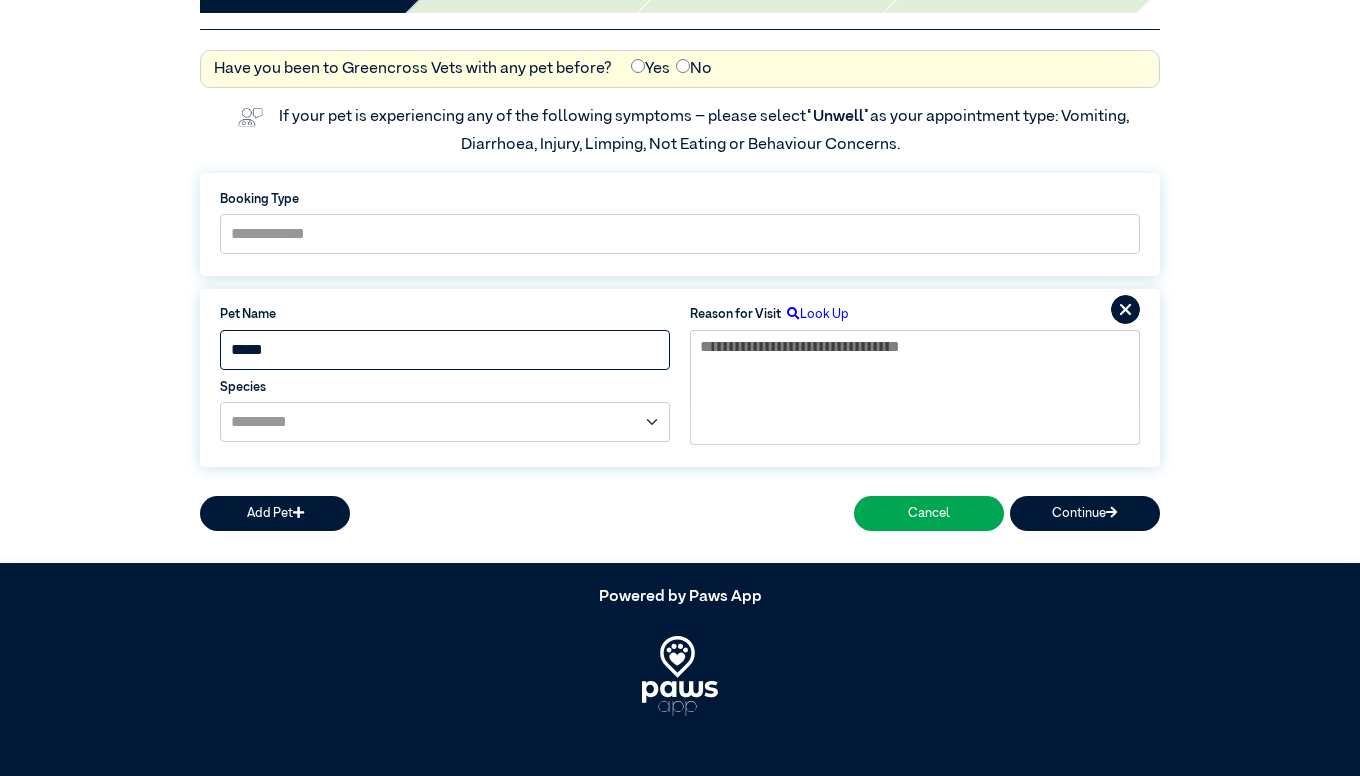 type on "*****" 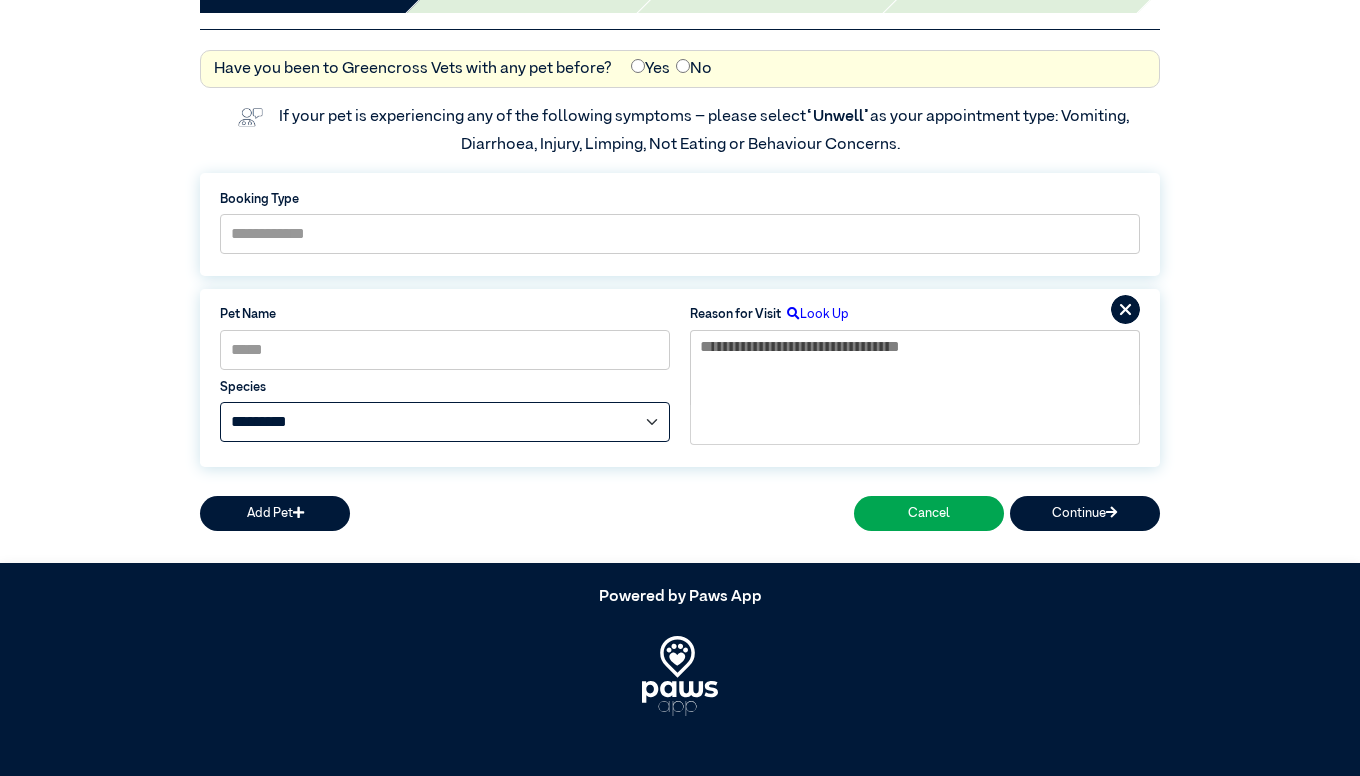click on "**********" at bounding box center (445, 422) 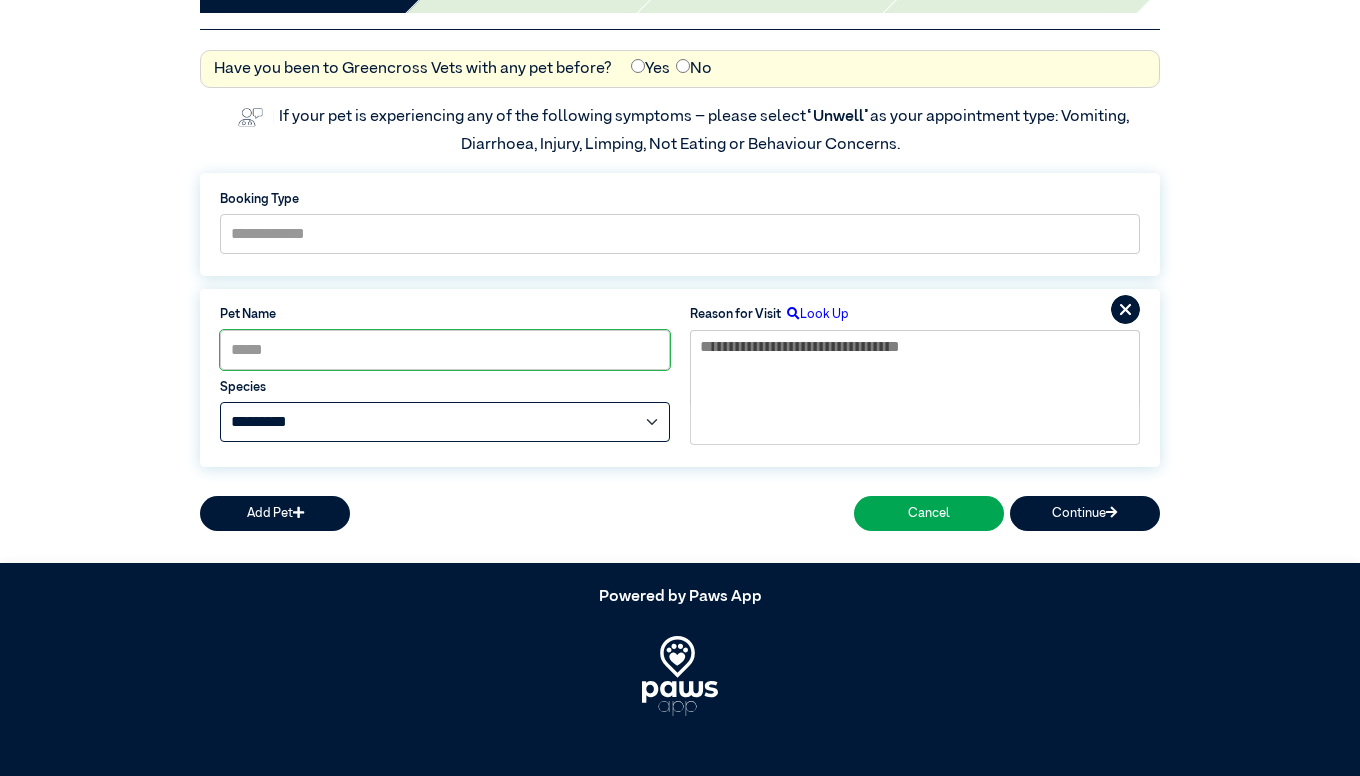 click on "**********" at bounding box center [445, 422] 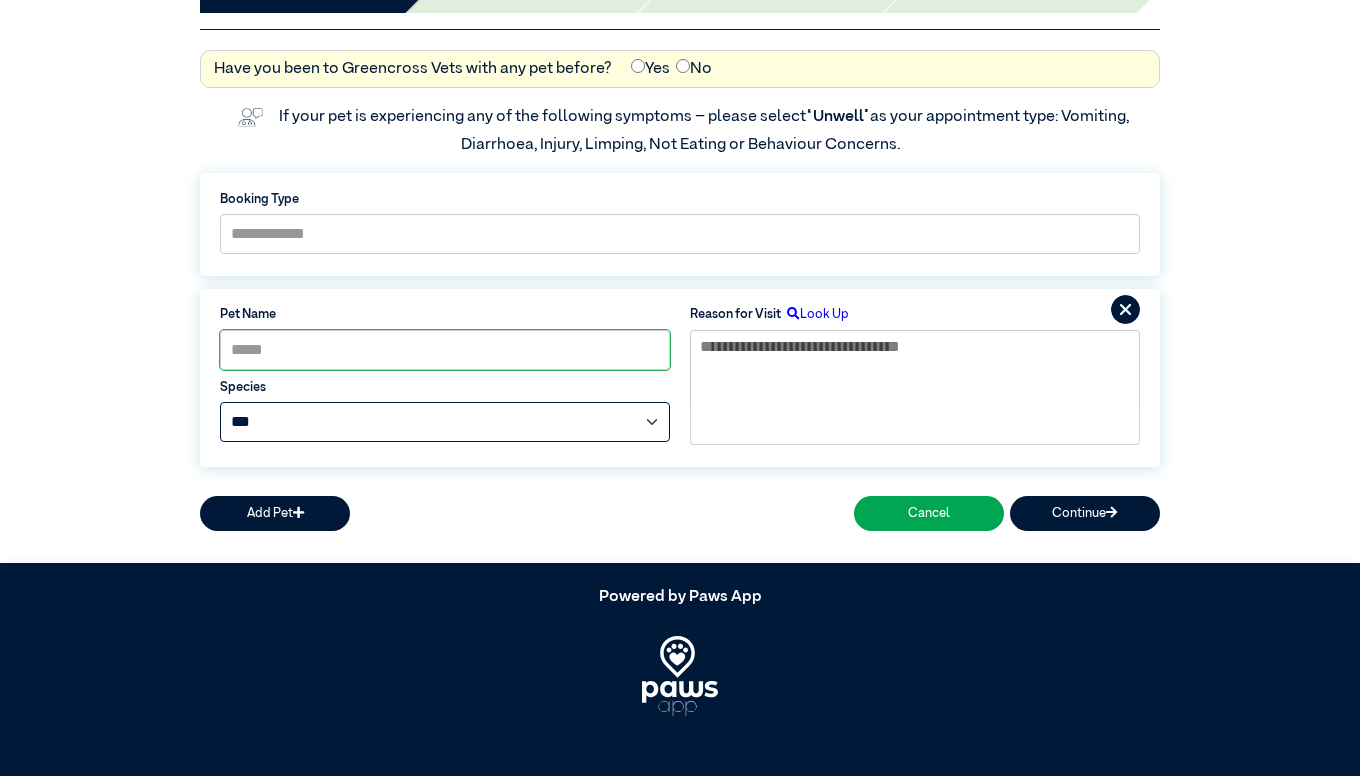 click on "***" at bounding box center [0, 0] 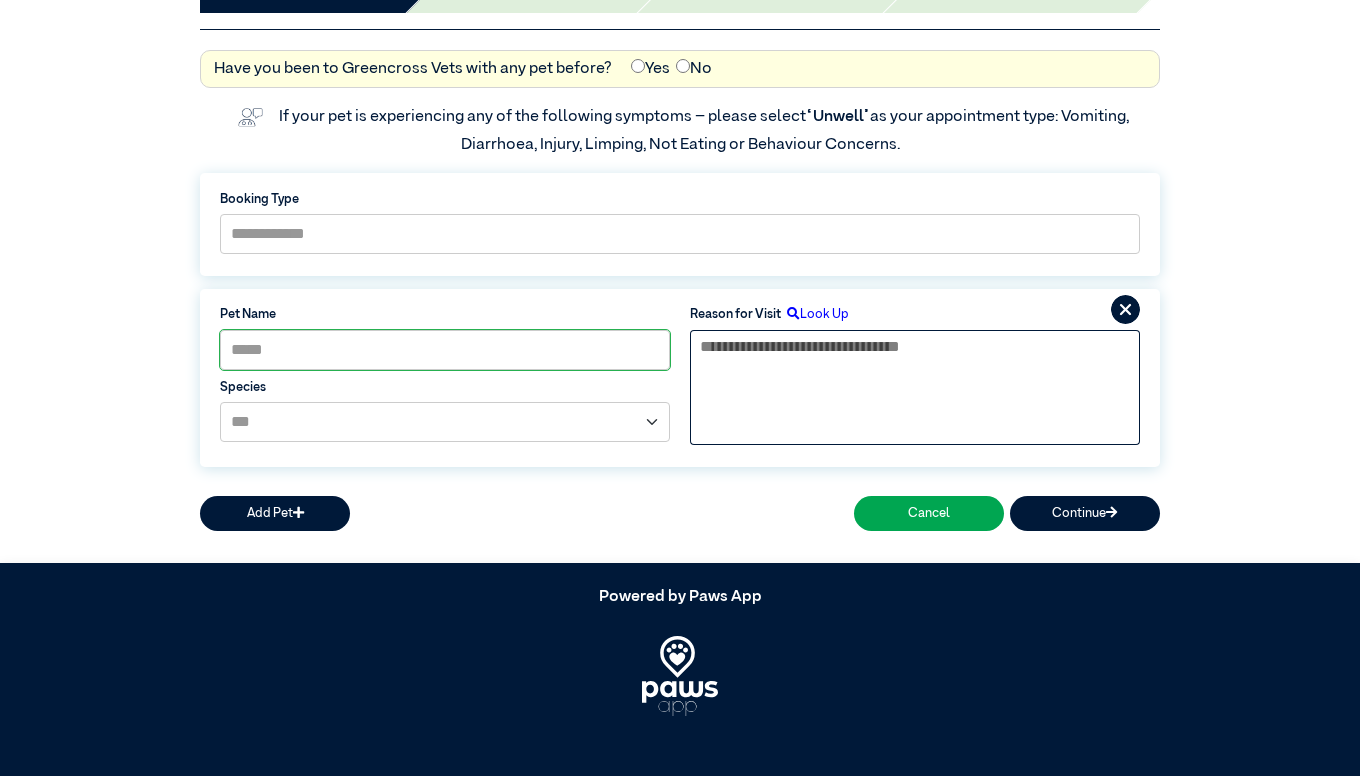 click at bounding box center (915, 368) 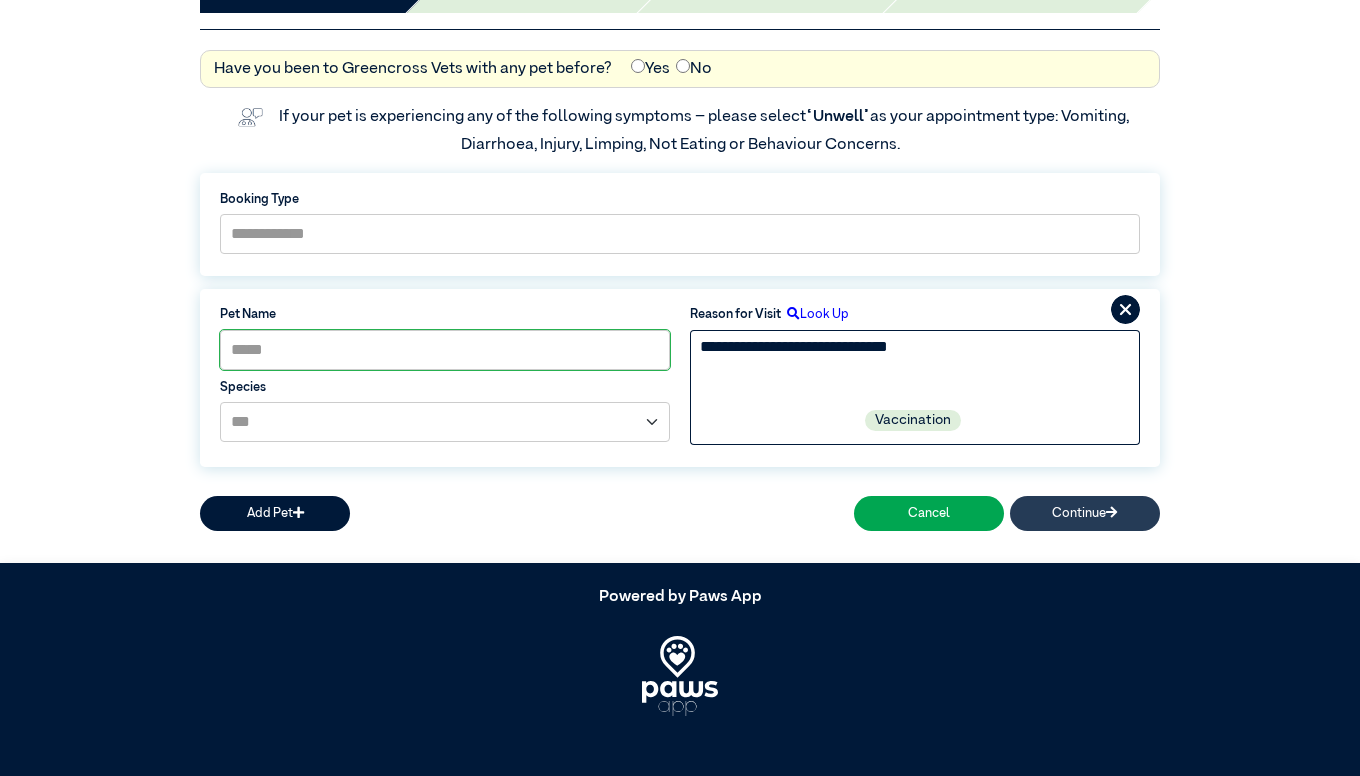 type on "**********" 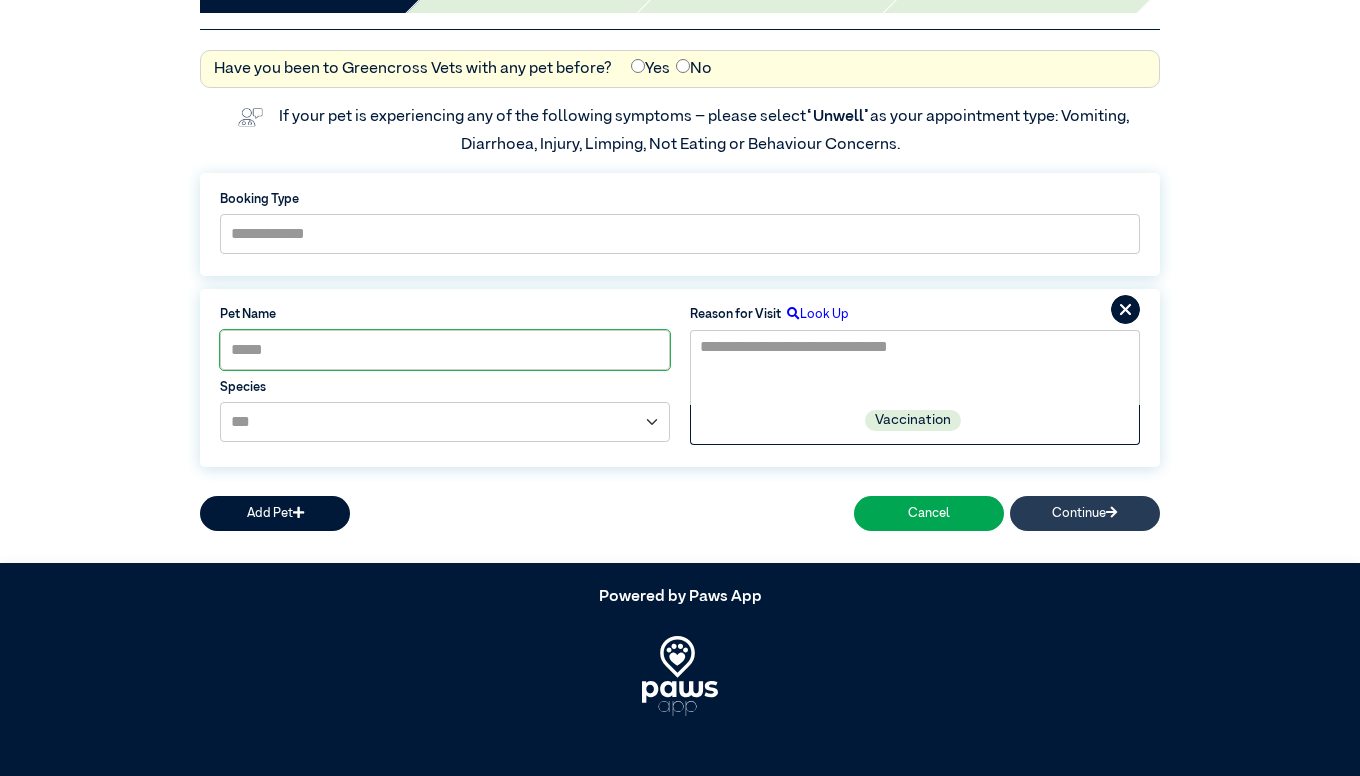 click on "Continue" at bounding box center [1085, 513] 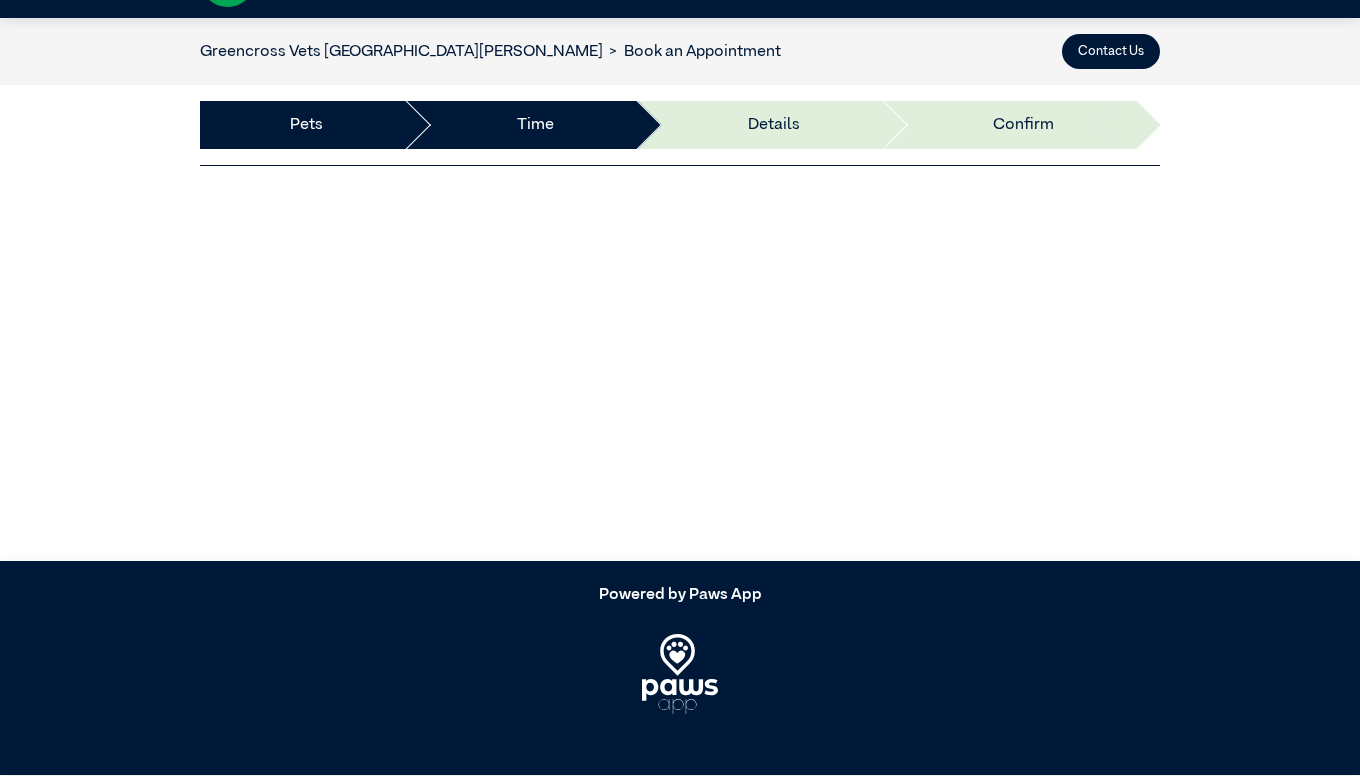 scroll, scrollTop: 60, scrollLeft: 0, axis: vertical 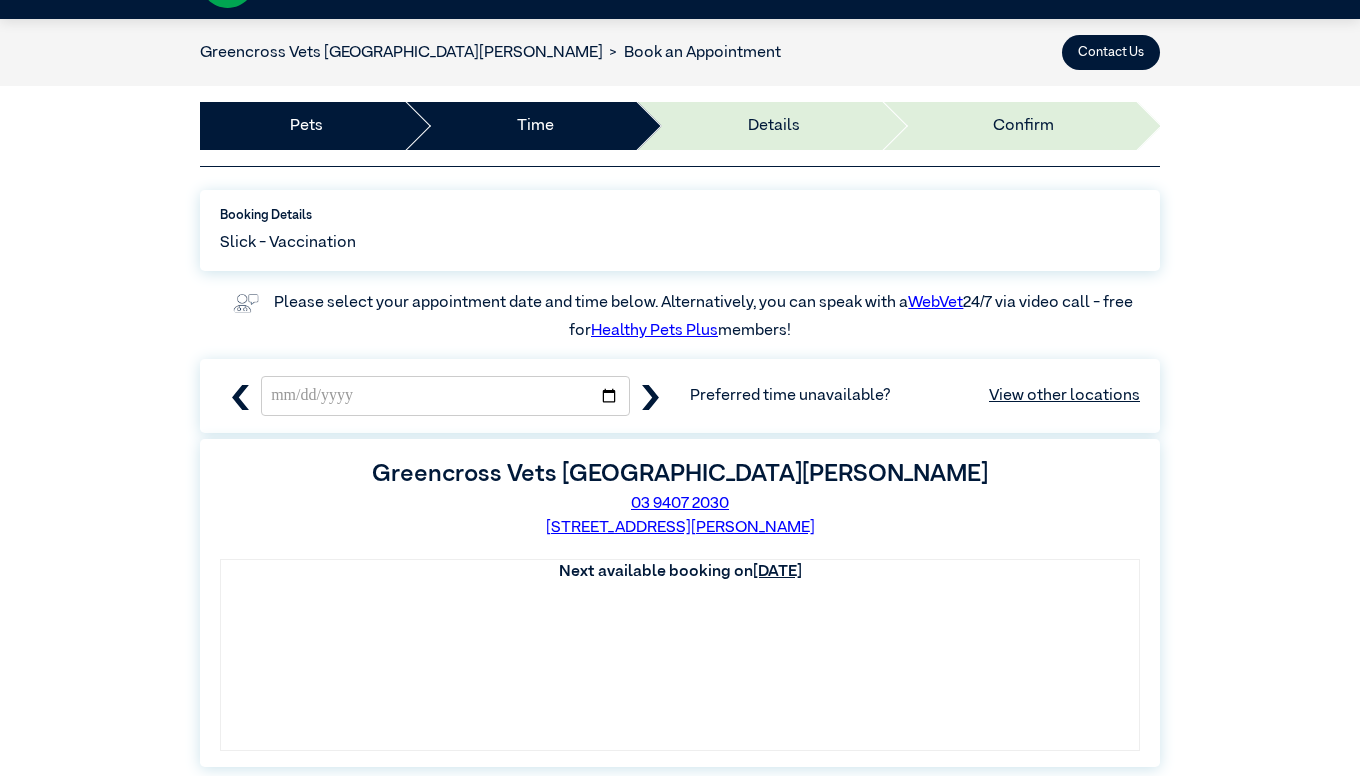 click 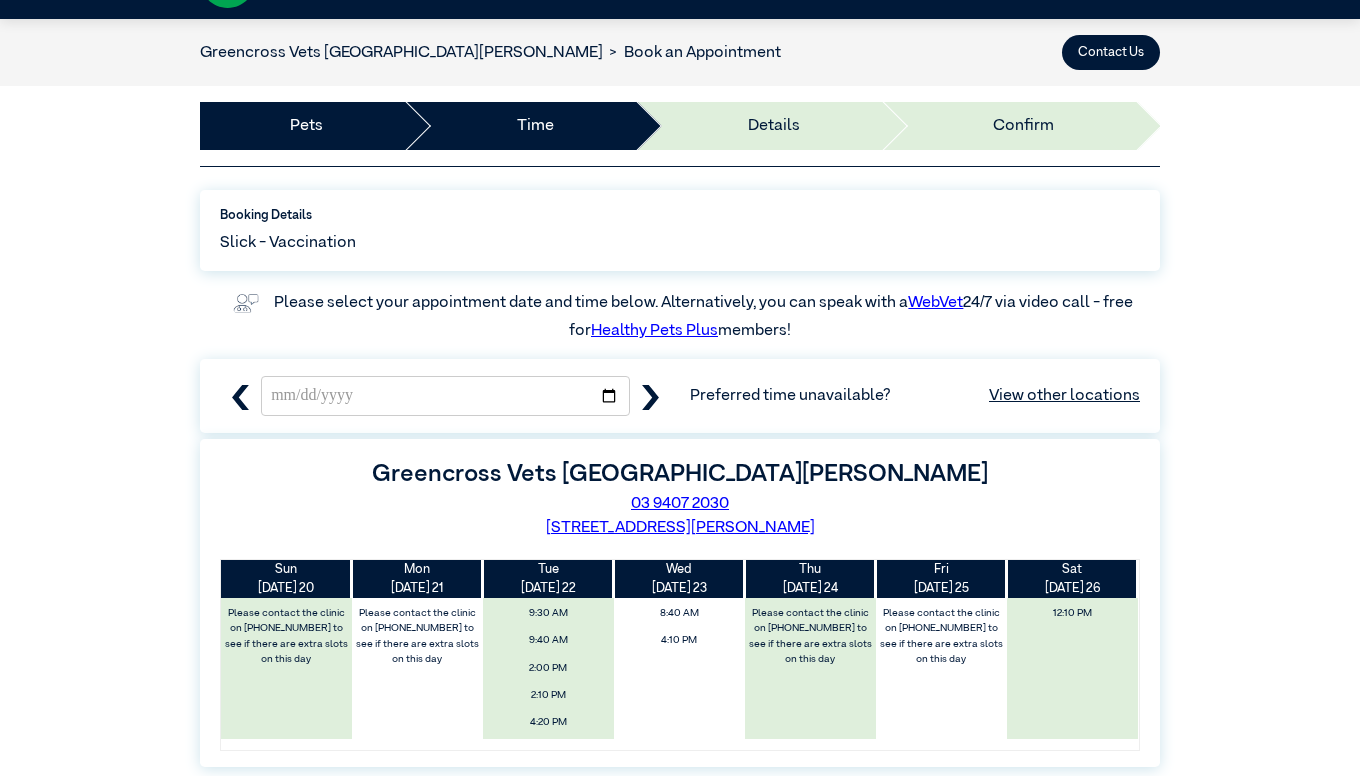 click 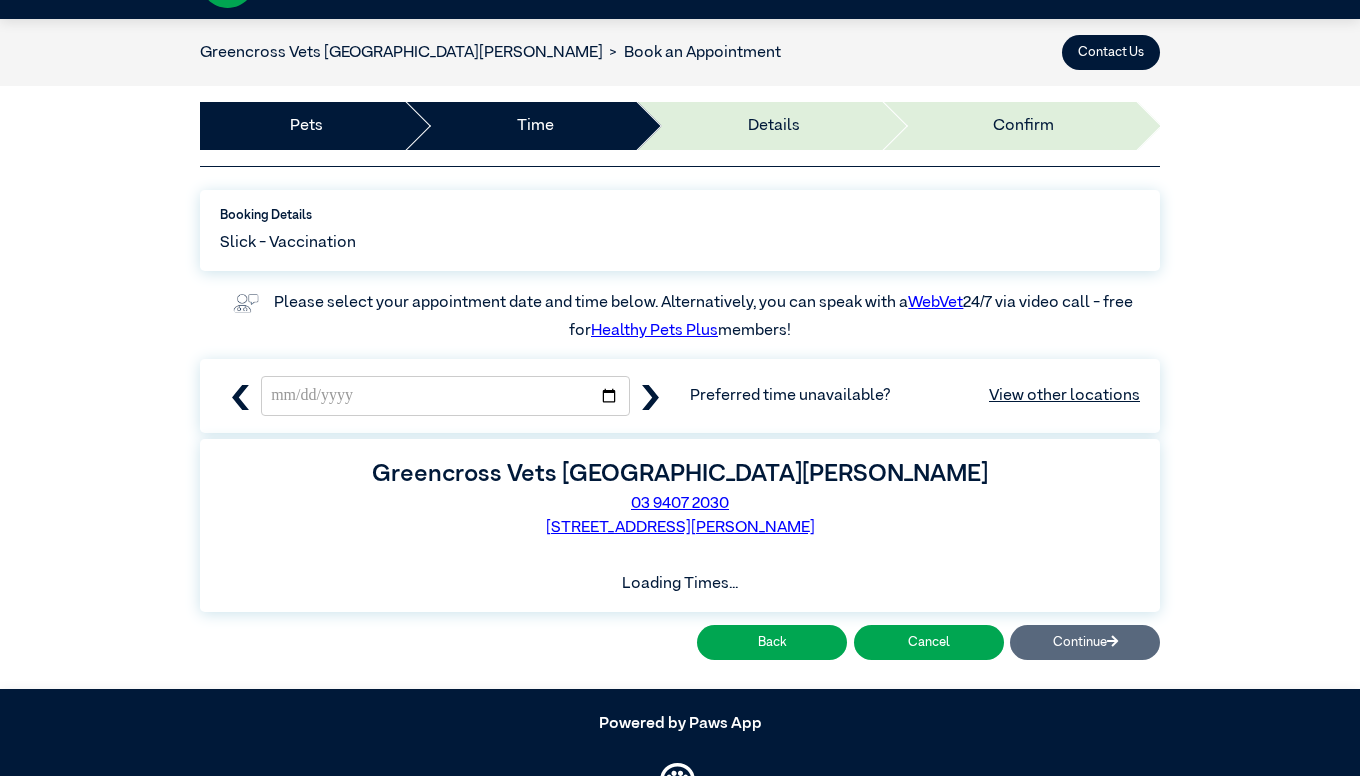 click 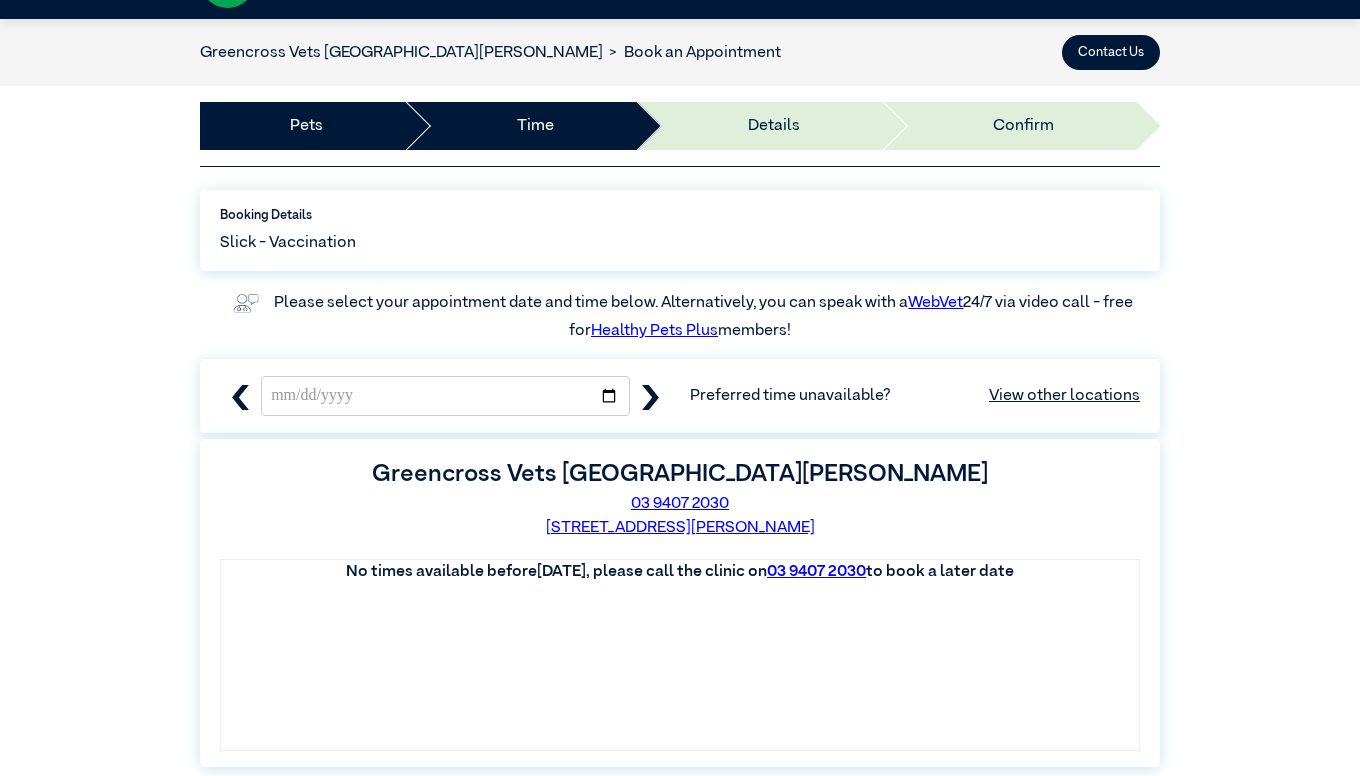 click 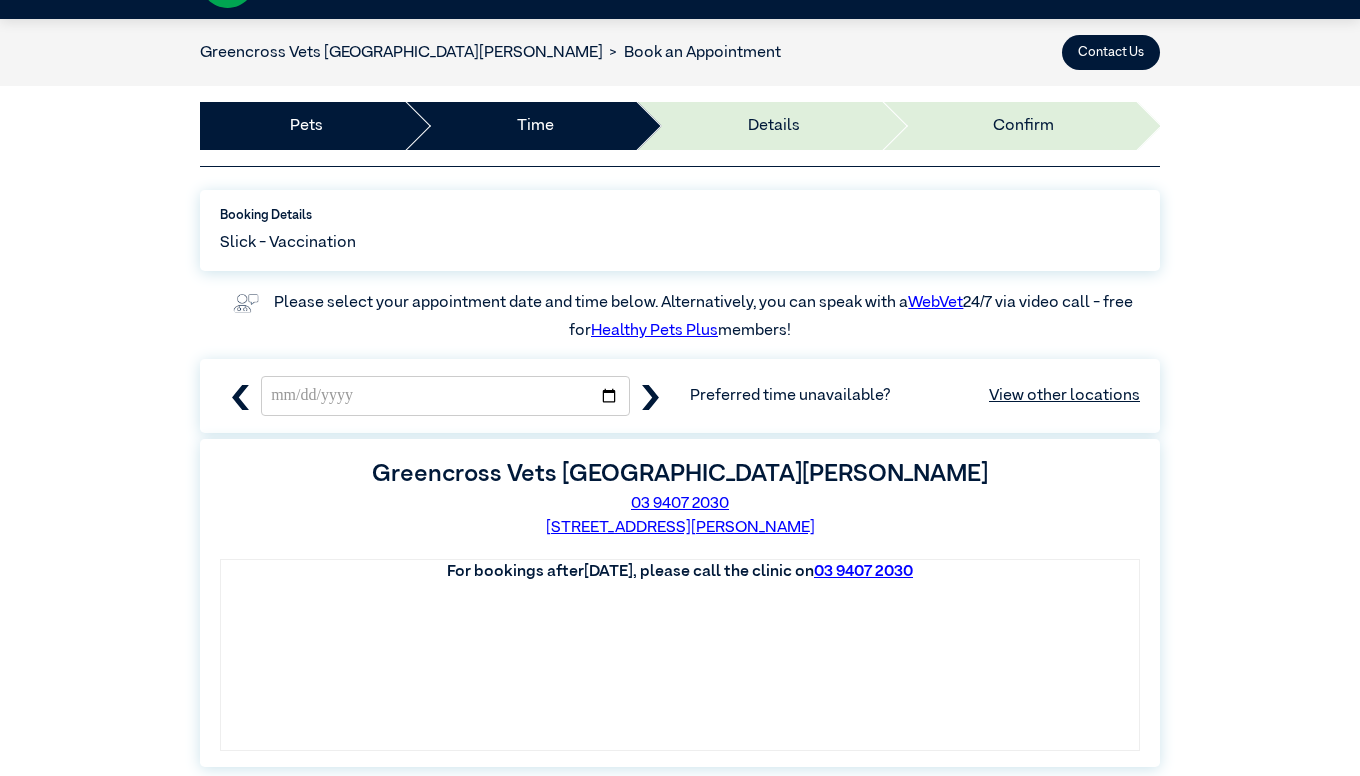 click on "**********" at bounding box center (680, 505) 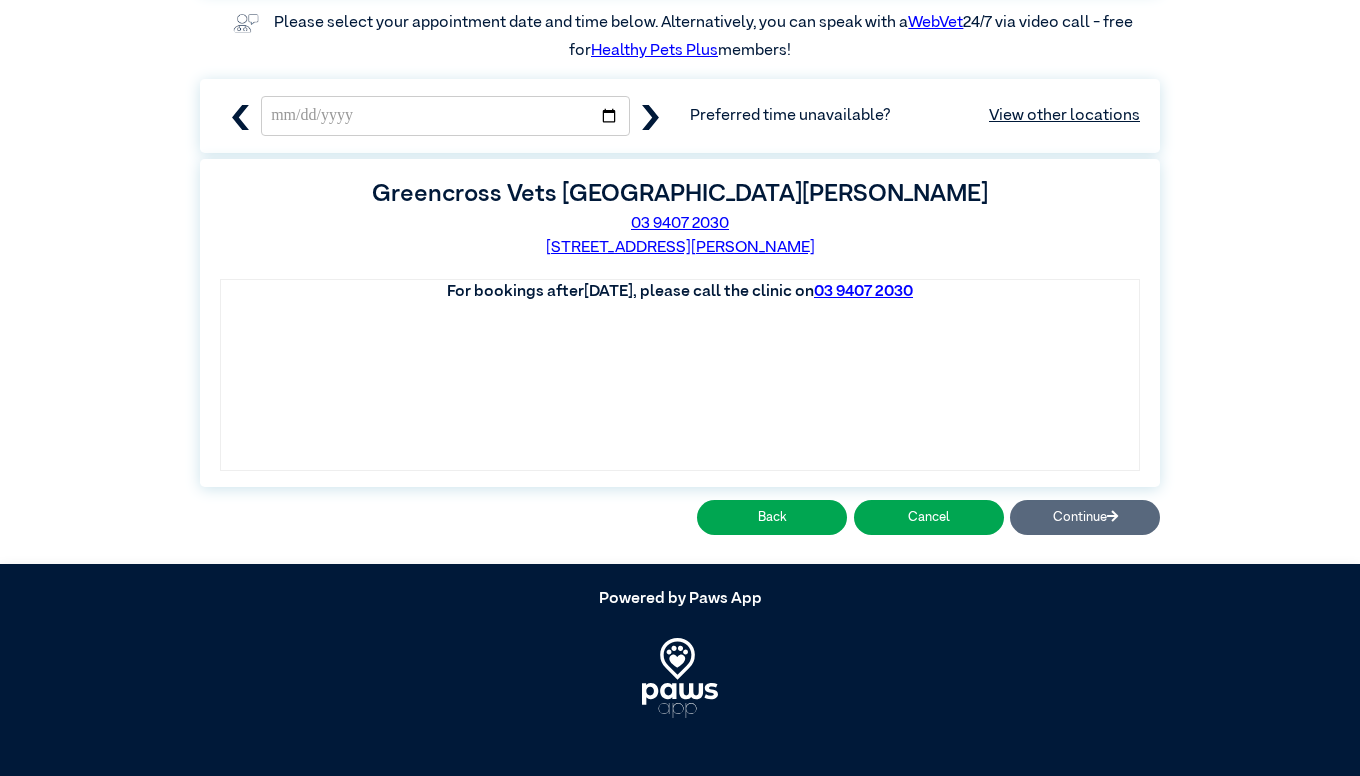 scroll, scrollTop: 342, scrollLeft: 0, axis: vertical 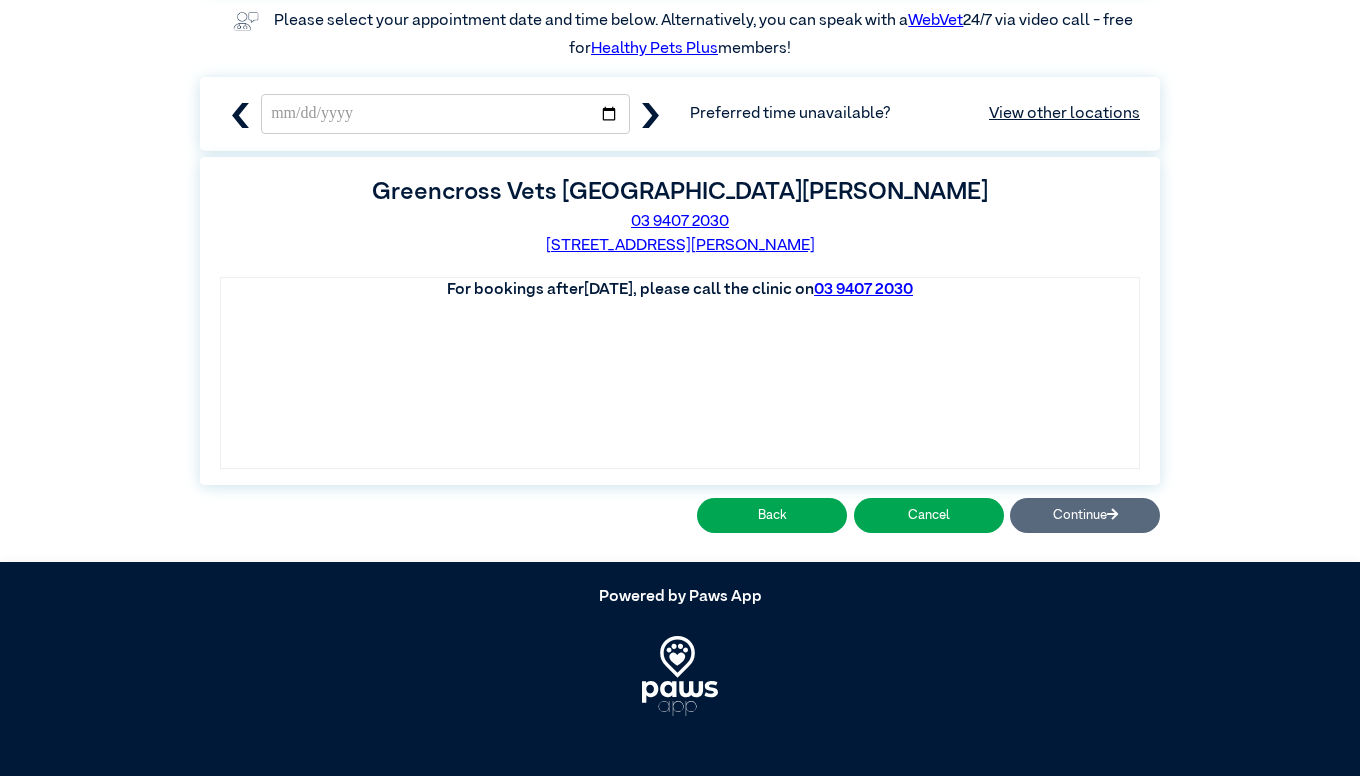 click at bounding box center [240, 114] 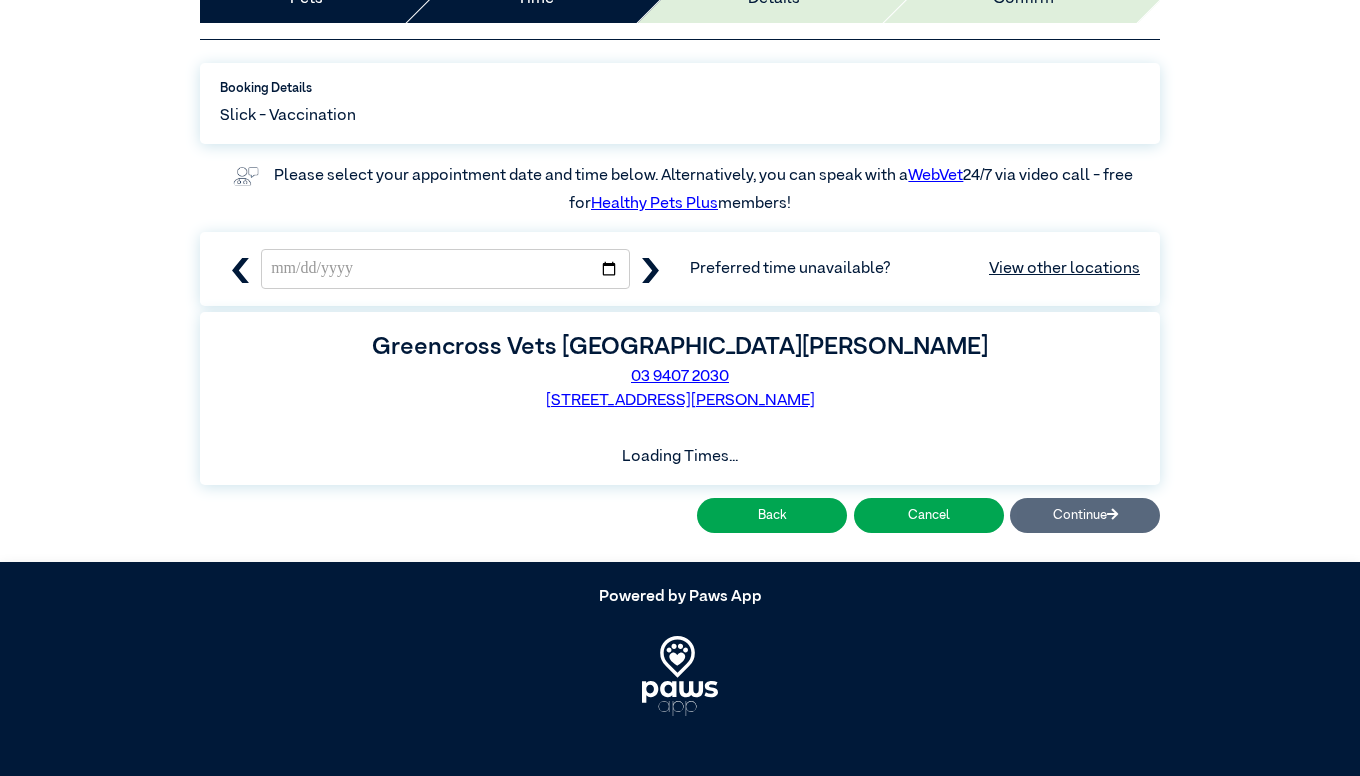 scroll, scrollTop: 187, scrollLeft: 0, axis: vertical 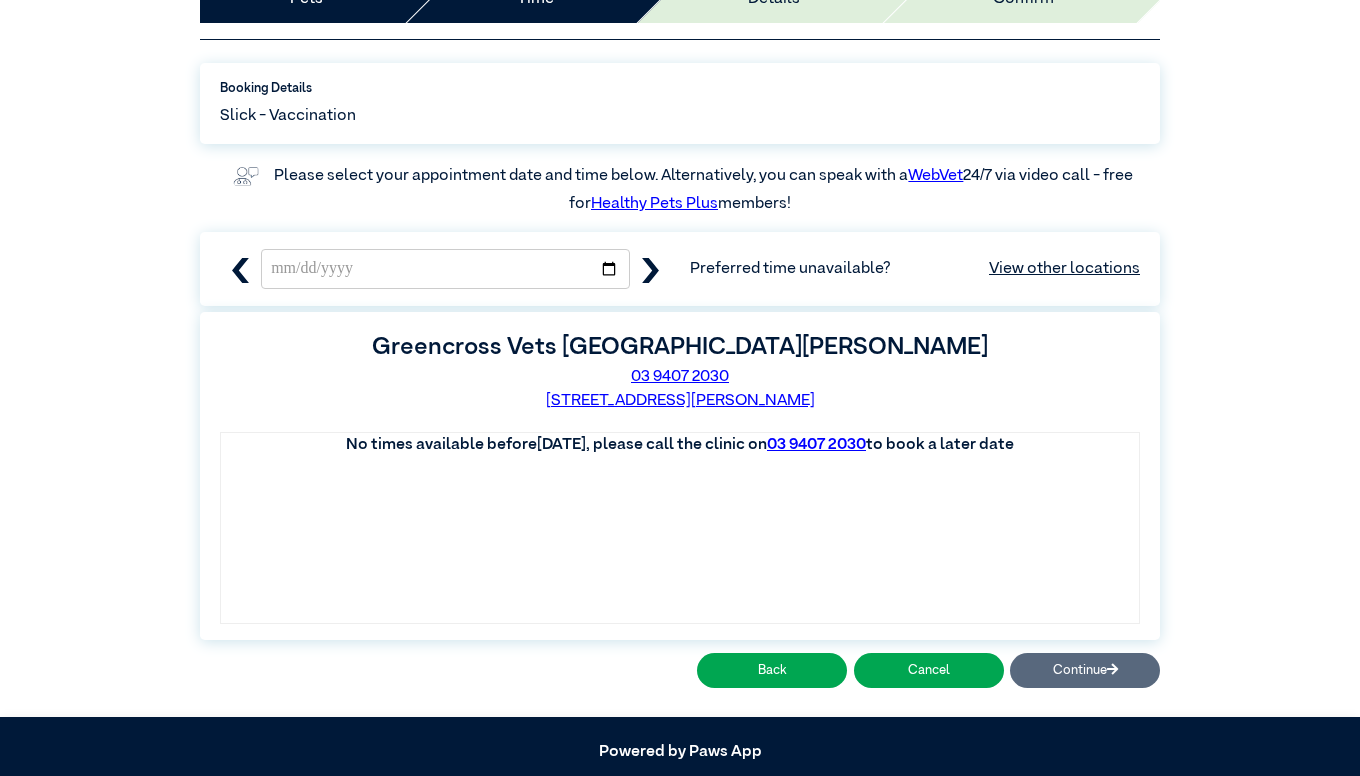 click 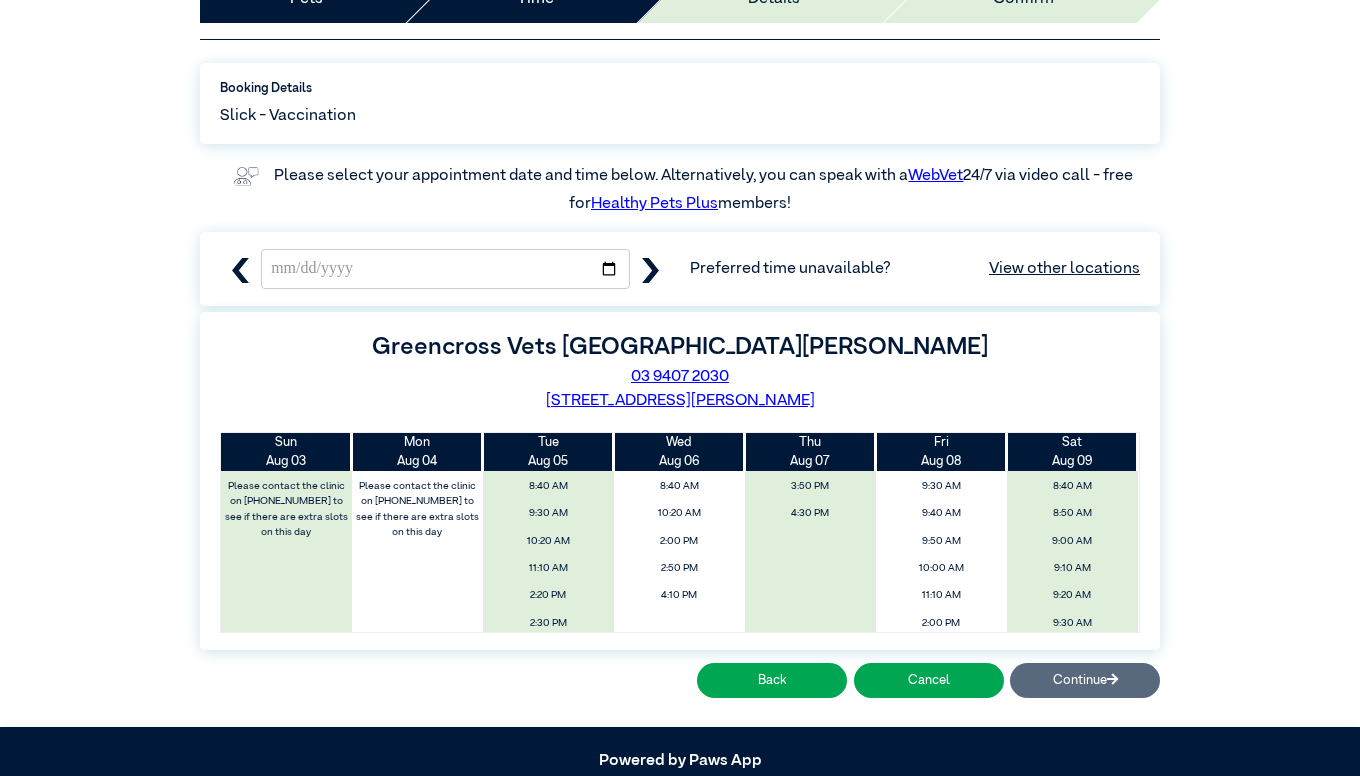 click 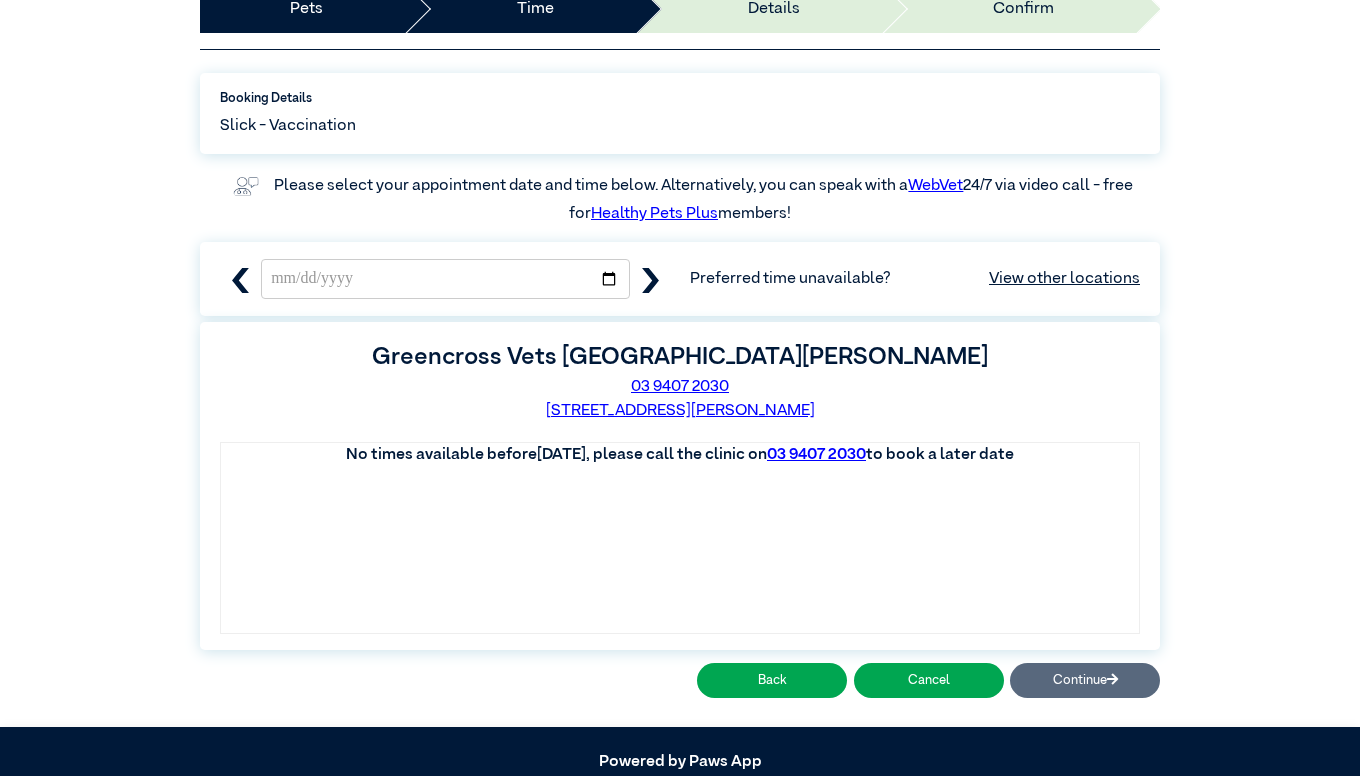 scroll, scrollTop: 0, scrollLeft: 0, axis: both 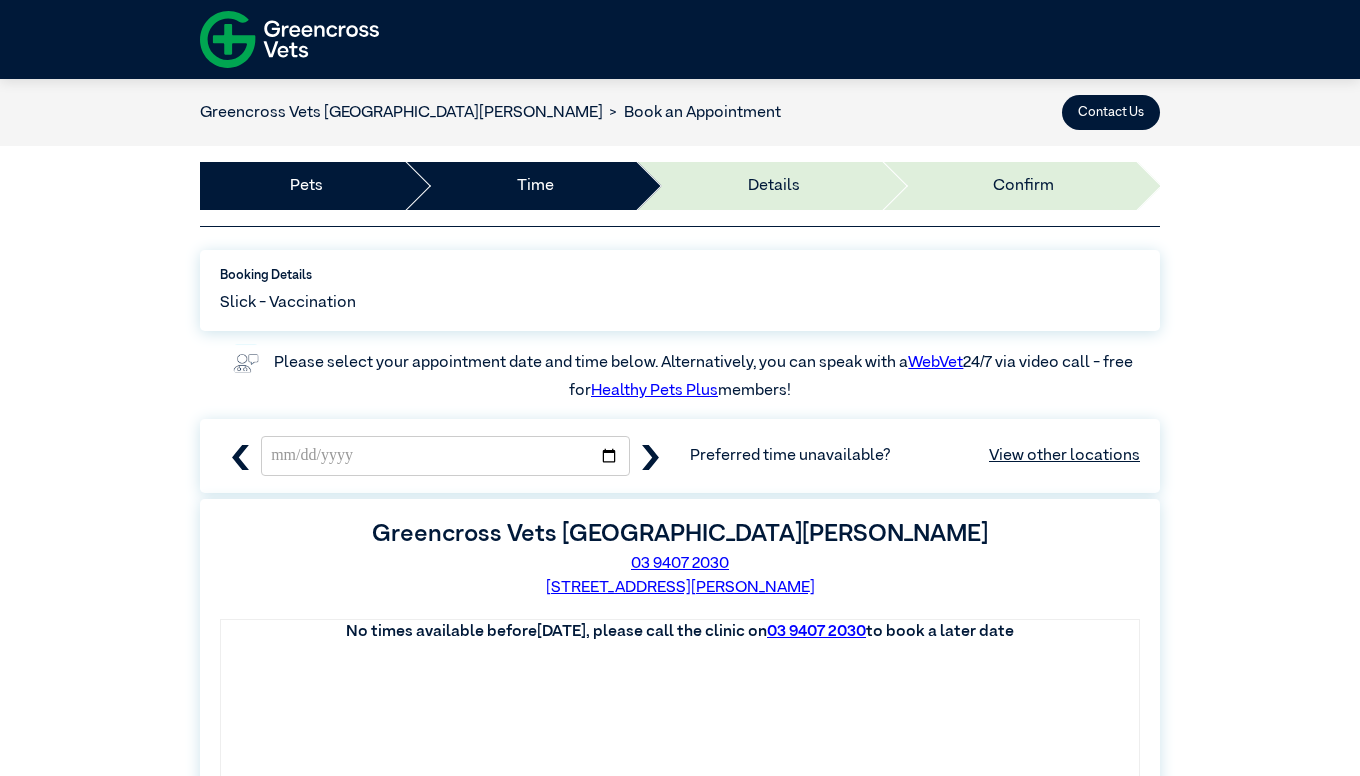 click at bounding box center (289, 39) 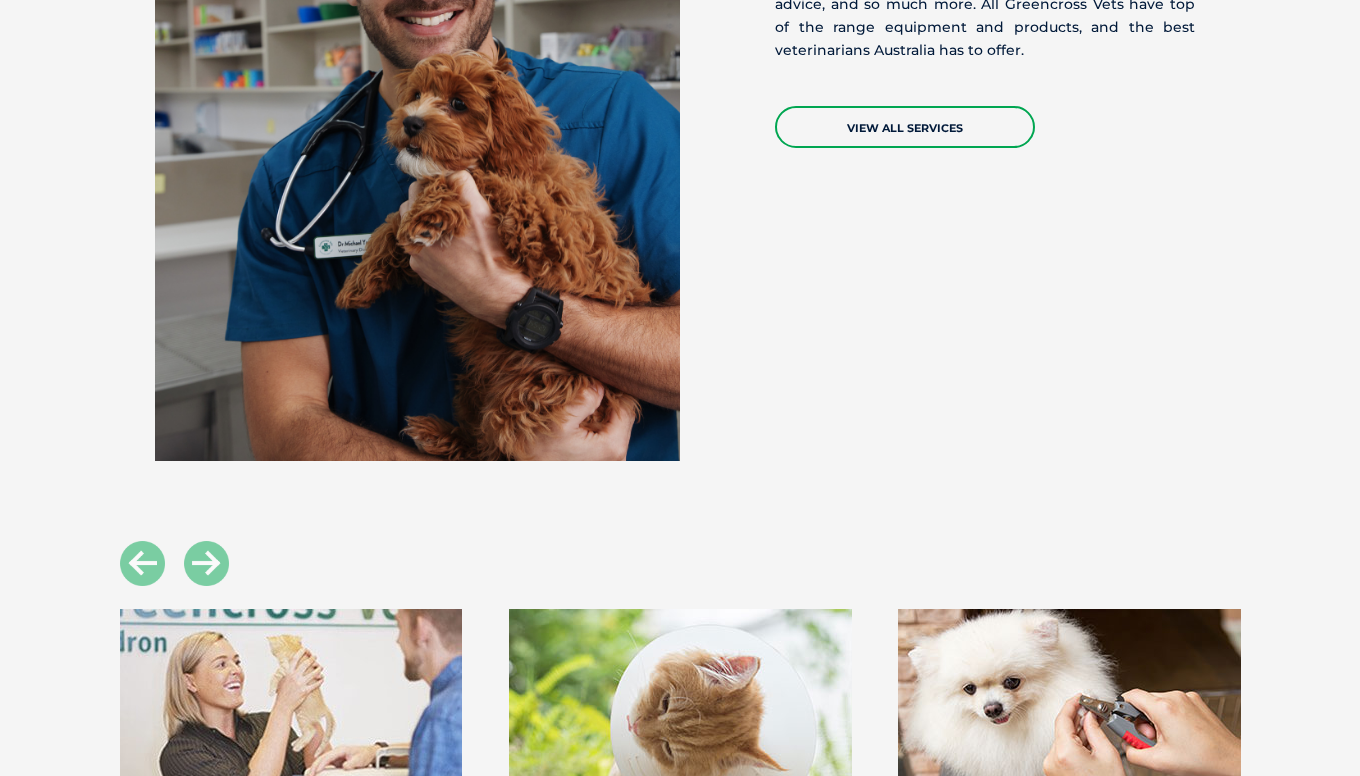 scroll, scrollTop: 1478, scrollLeft: 0, axis: vertical 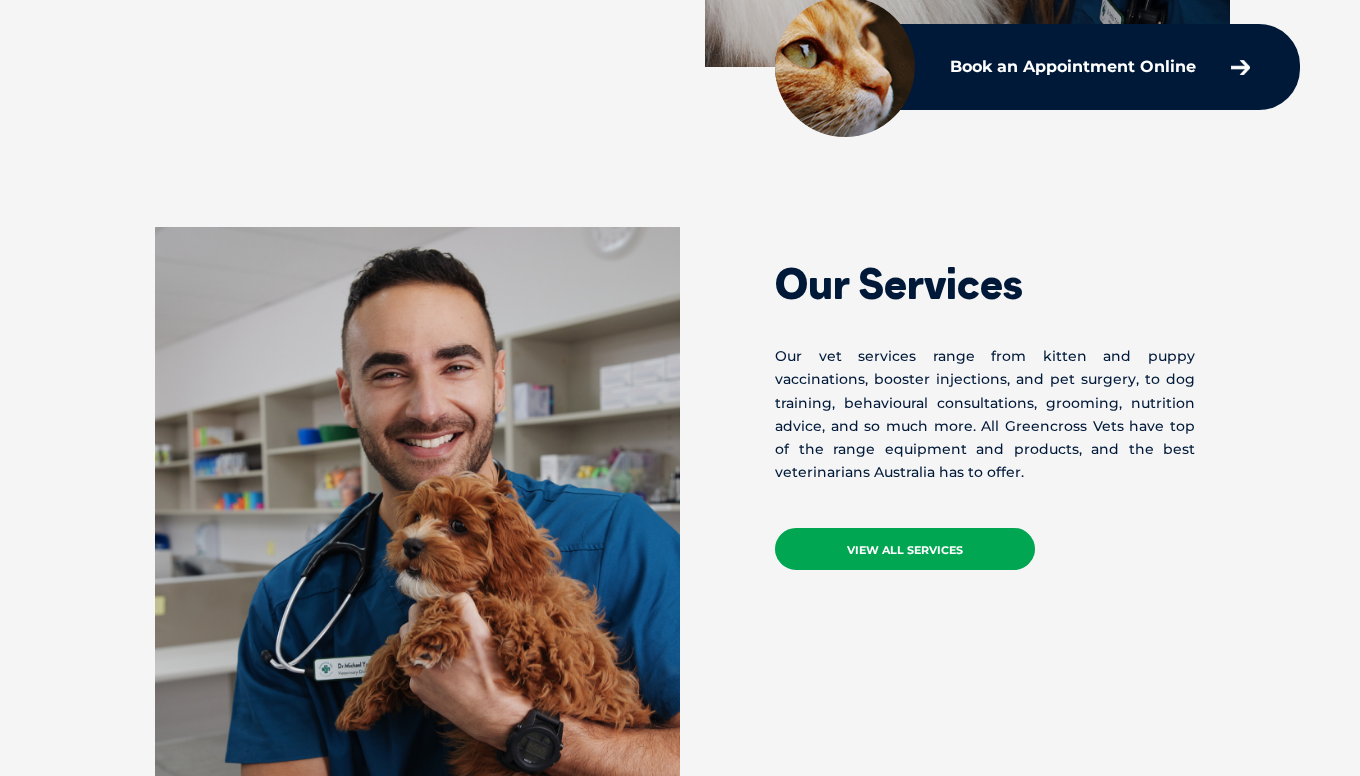 click on "VIEW ALL SERVICES" at bounding box center [905, 549] 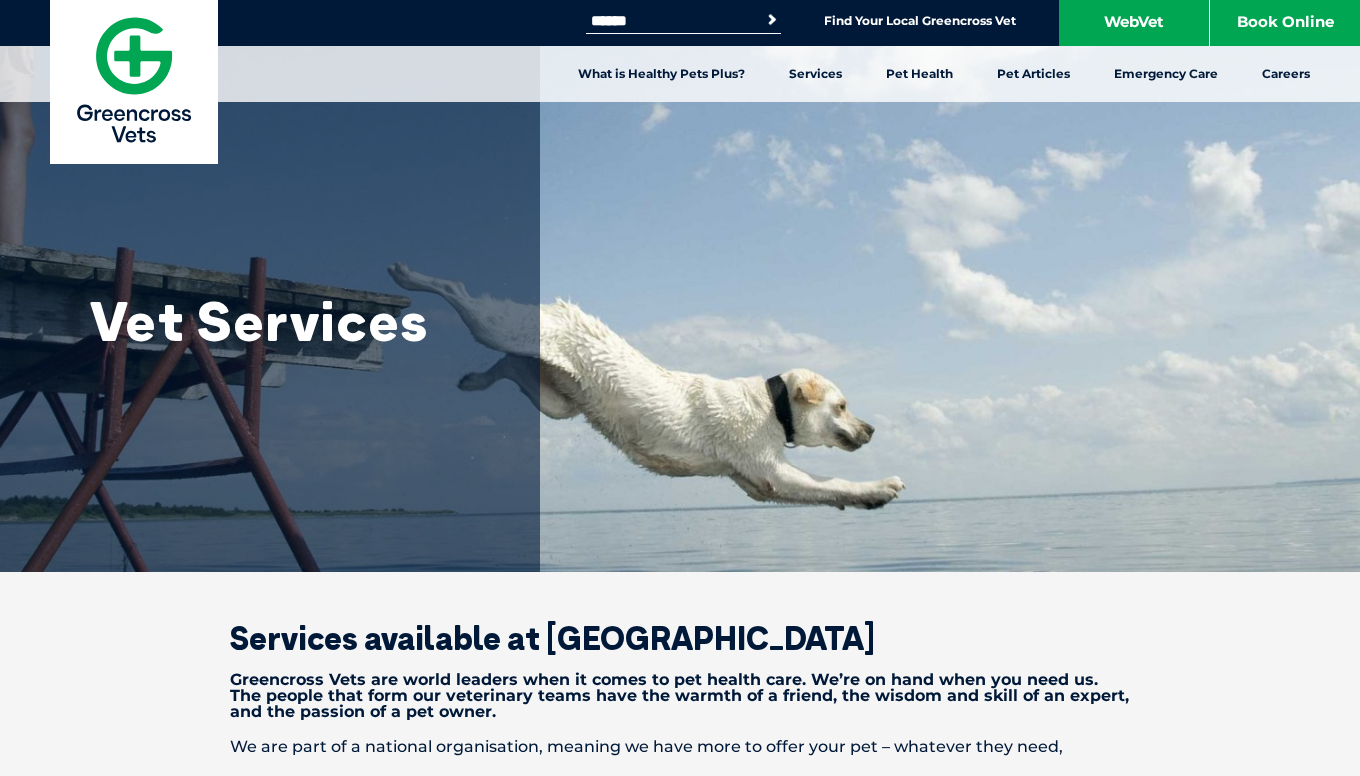 scroll, scrollTop: 528, scrollLeft: 0, axis: vertical 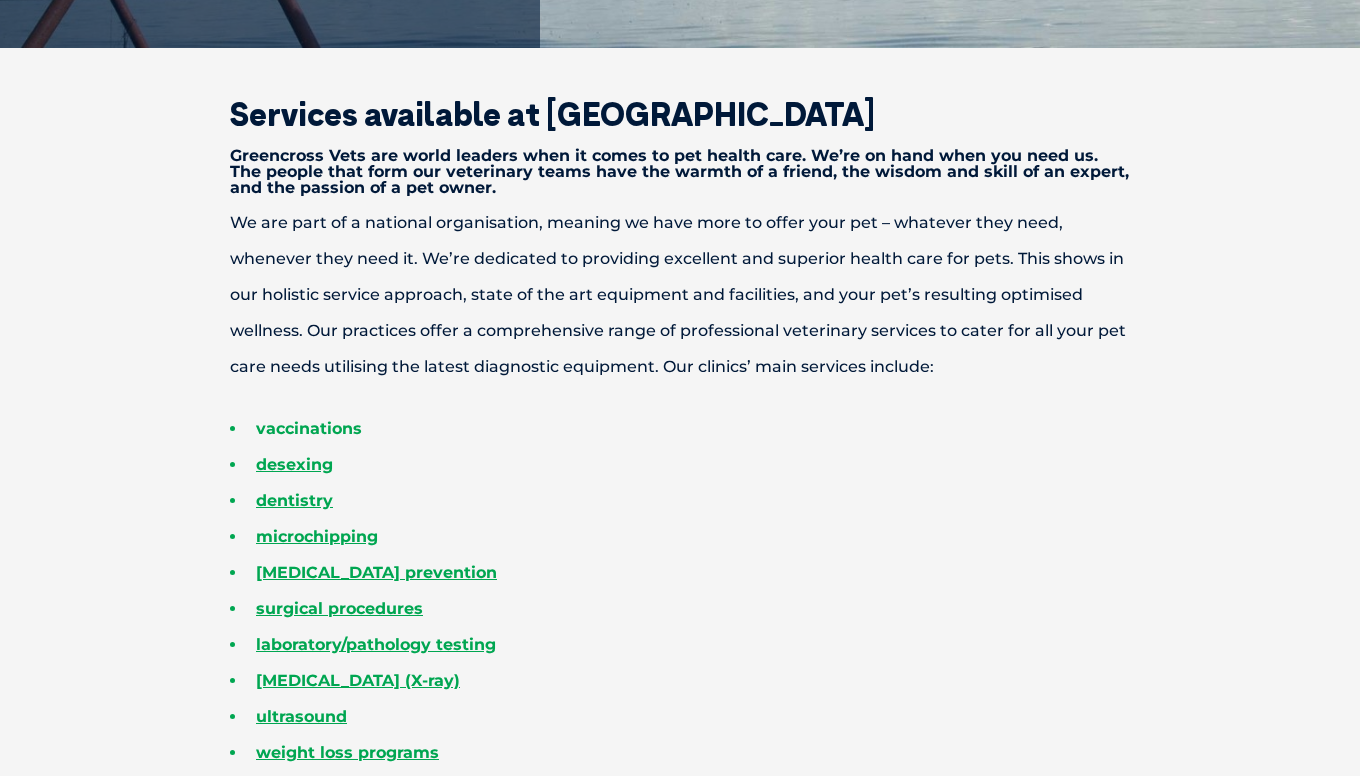click on "vaccinations" at bounding box center [309, 428] 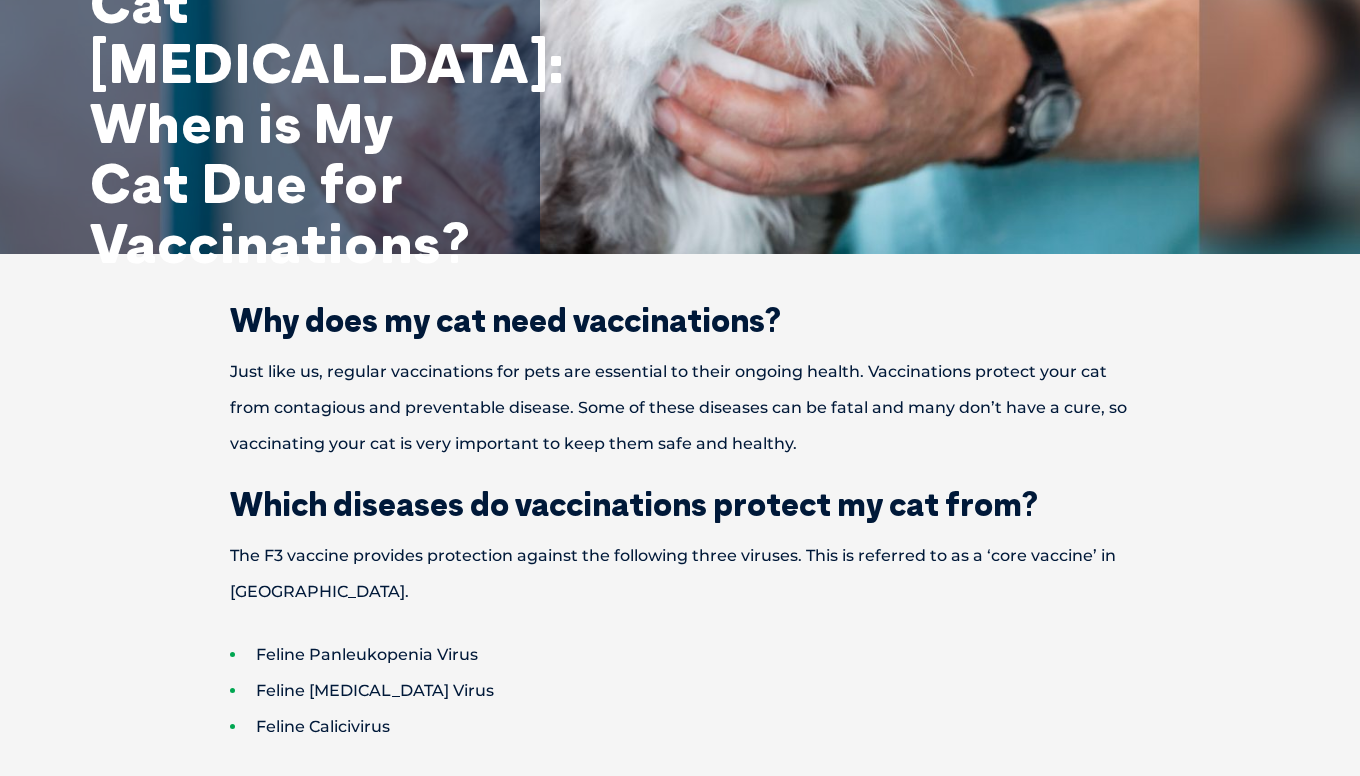 scroll, scrollTop: 0, scrollLeft: 0, axis: both 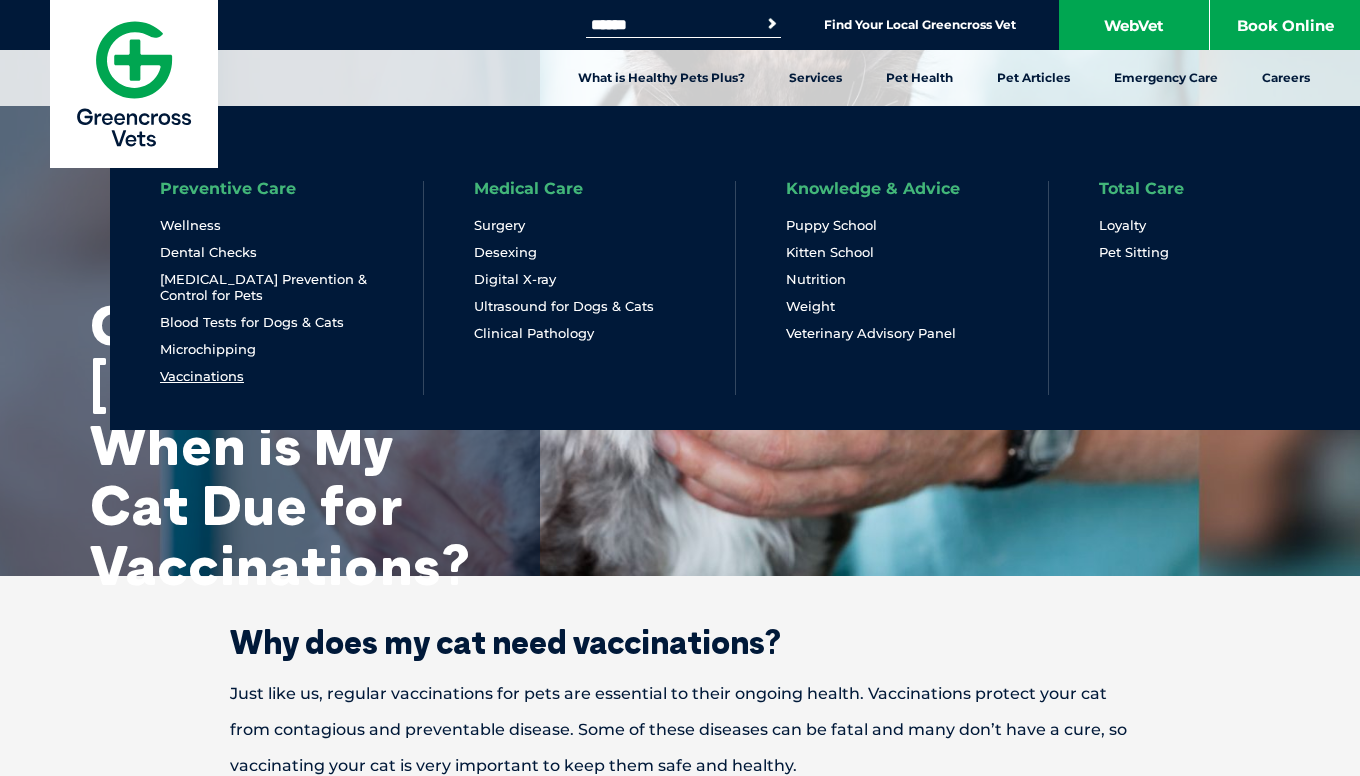 click on "Vaccinations" at bounding box center [202, 376] 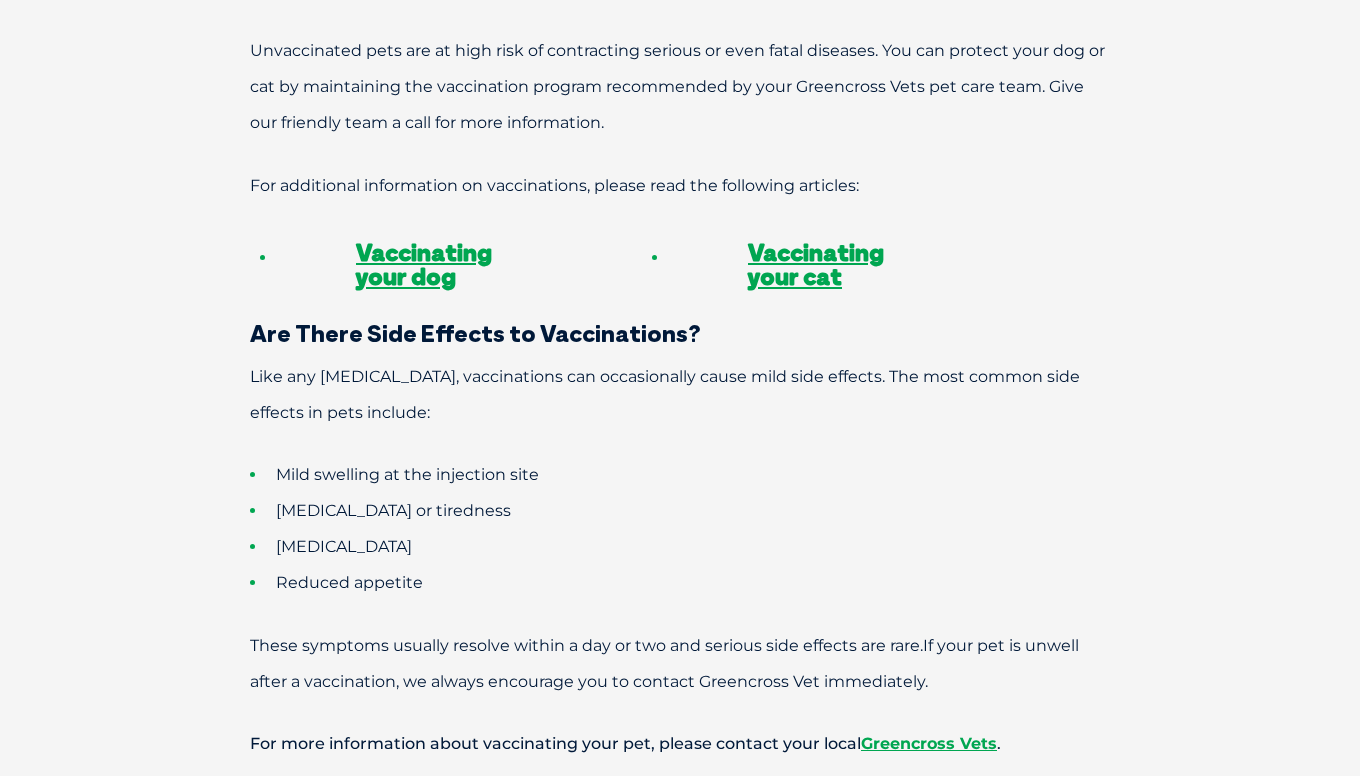 scroll, scrollTop: 1689, scrollLeft: 0, axis: vertical 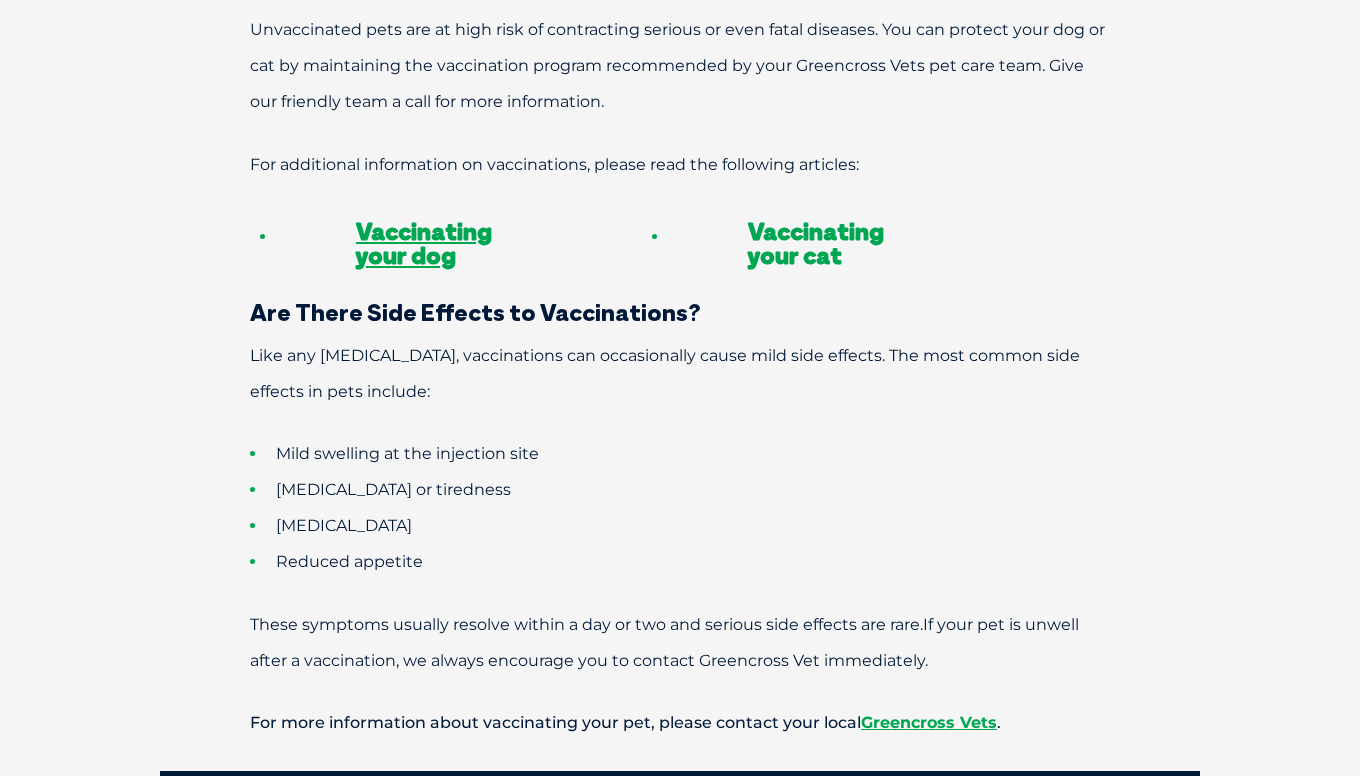 click on "Vaccinating your cat" at bounding box center (816, 243) 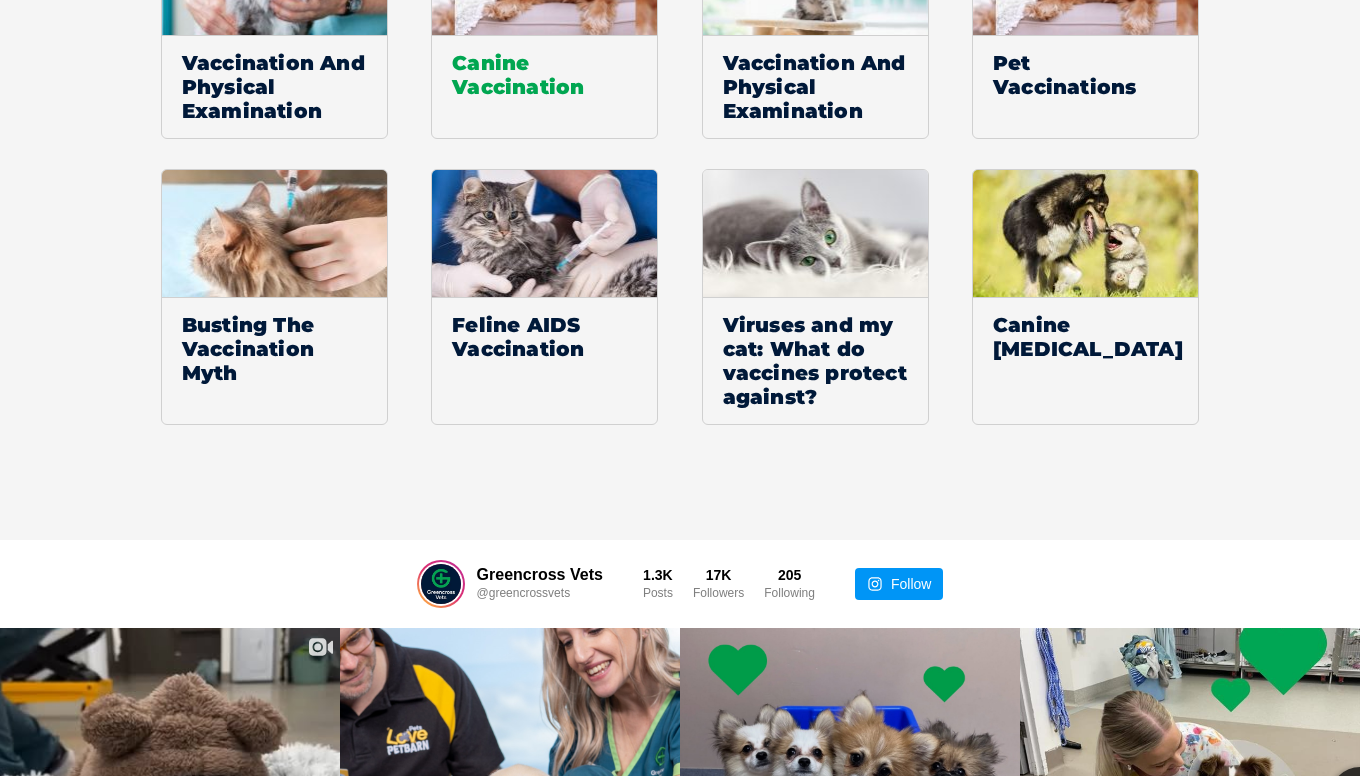 scroll, scrollTop: 2323, scrollLeft: 0, axis: vertical 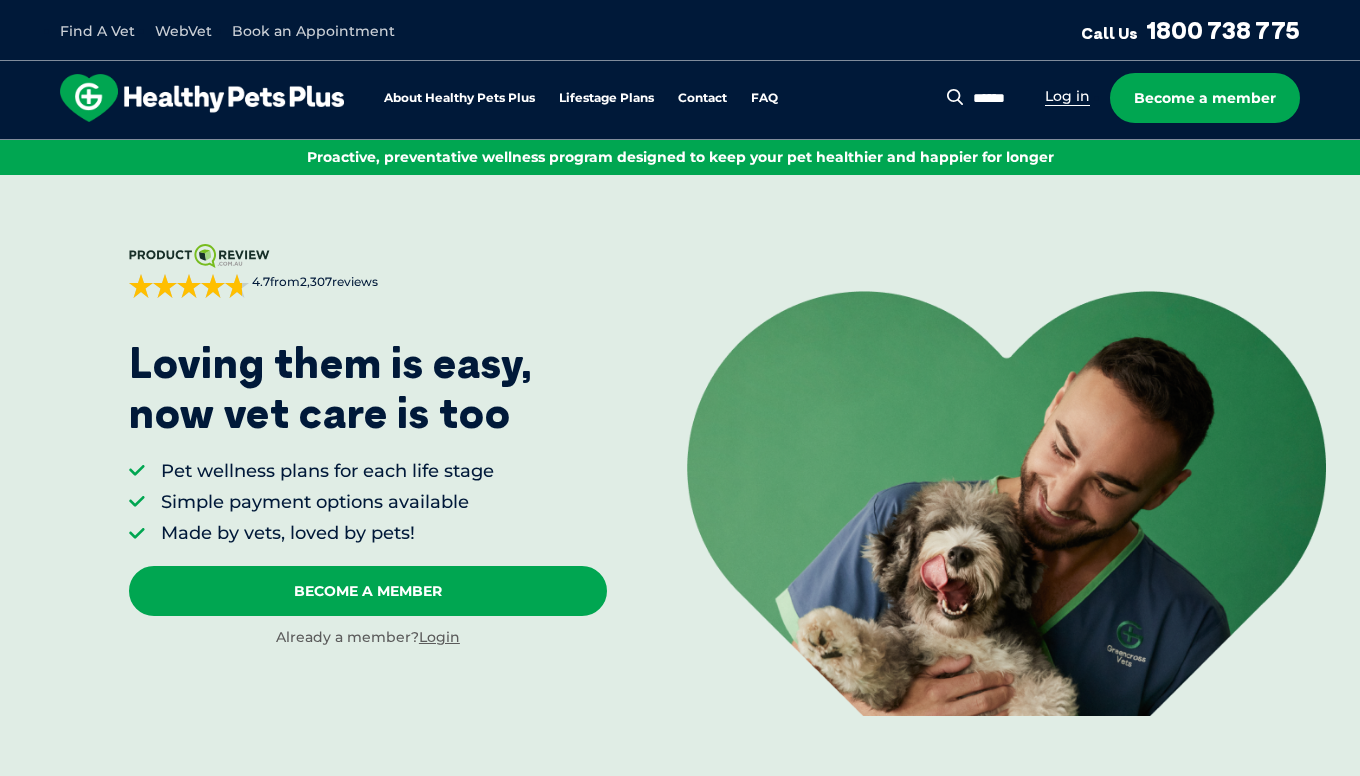 click on "Log in" at bounding box center [1067, 96] 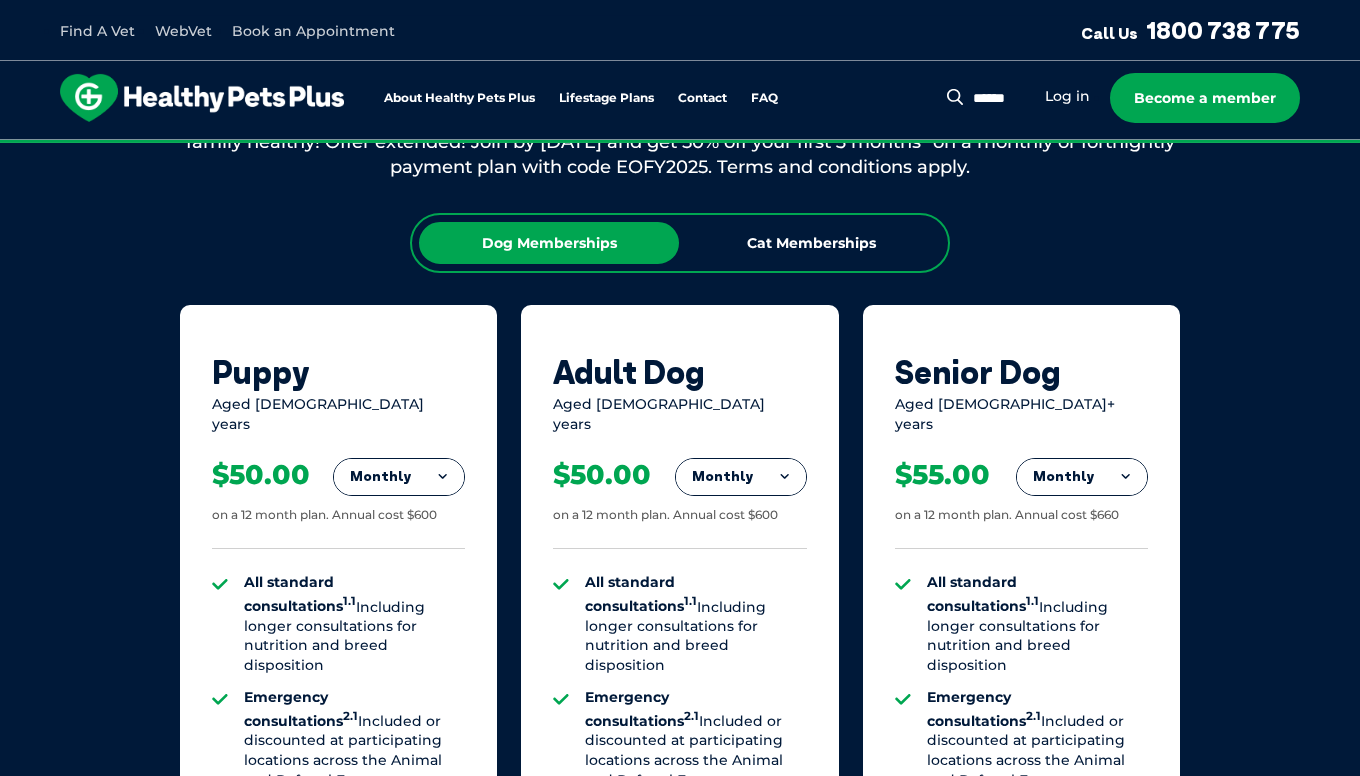 scroll, scrollTop: 1689, scrollLeft: 0, axis: vertical 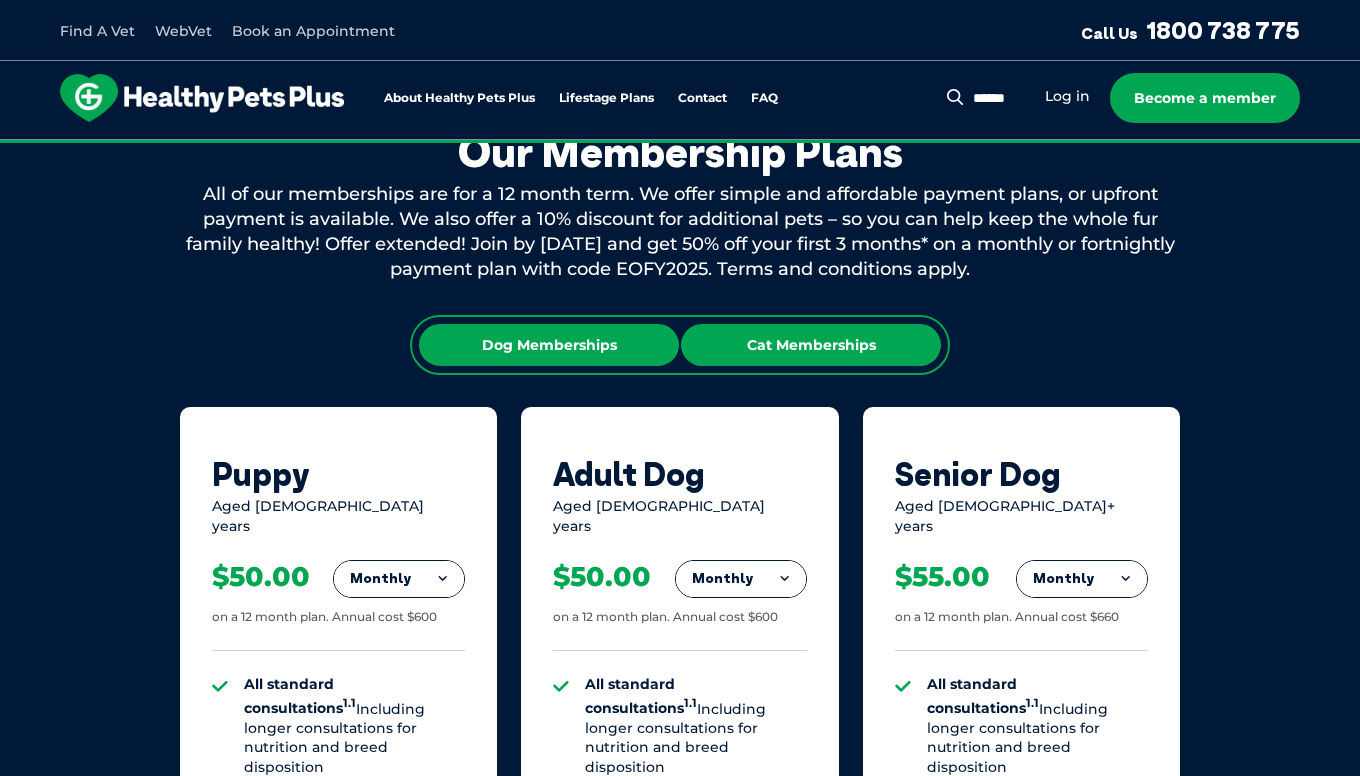 click on "Cat Memberships" at bounding box center (811, 345) 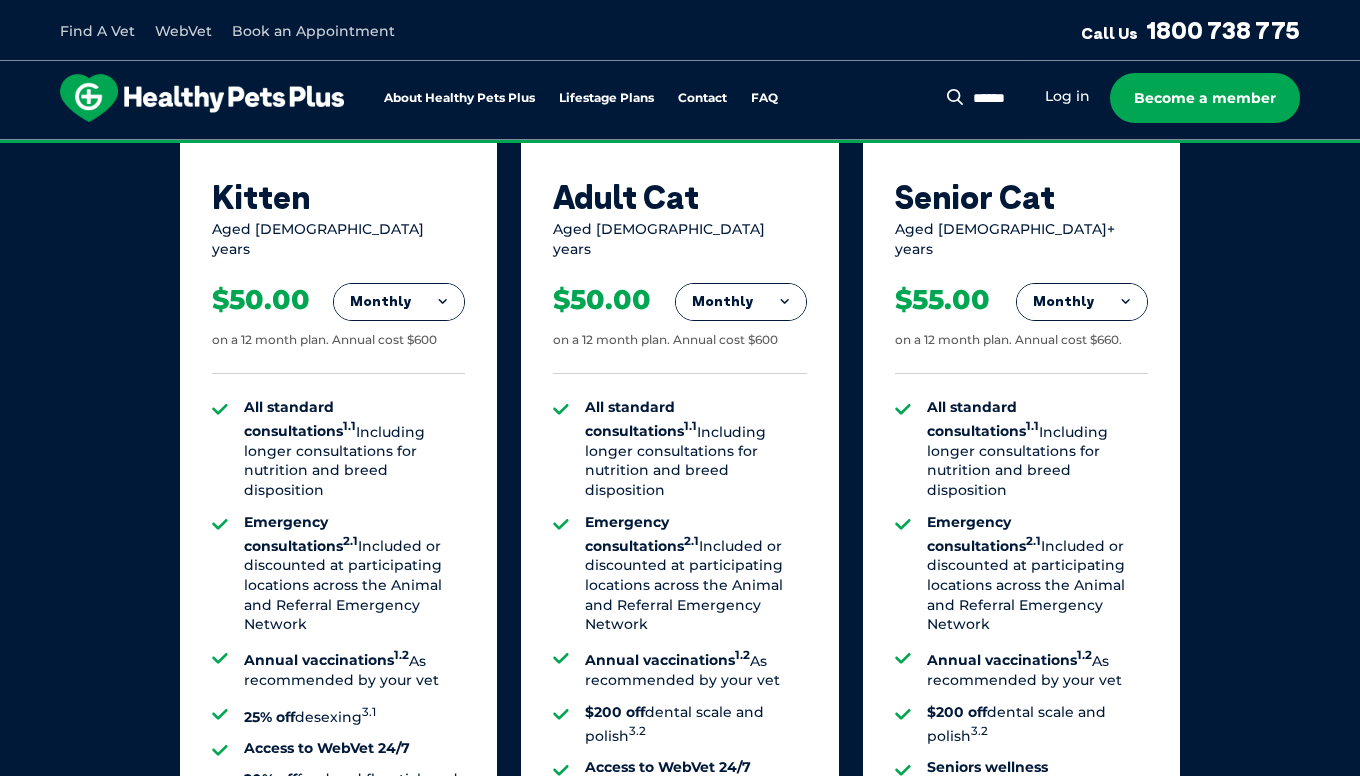 scroll, scrollTop: 2006, scrollLeft: 0, axis: vertical 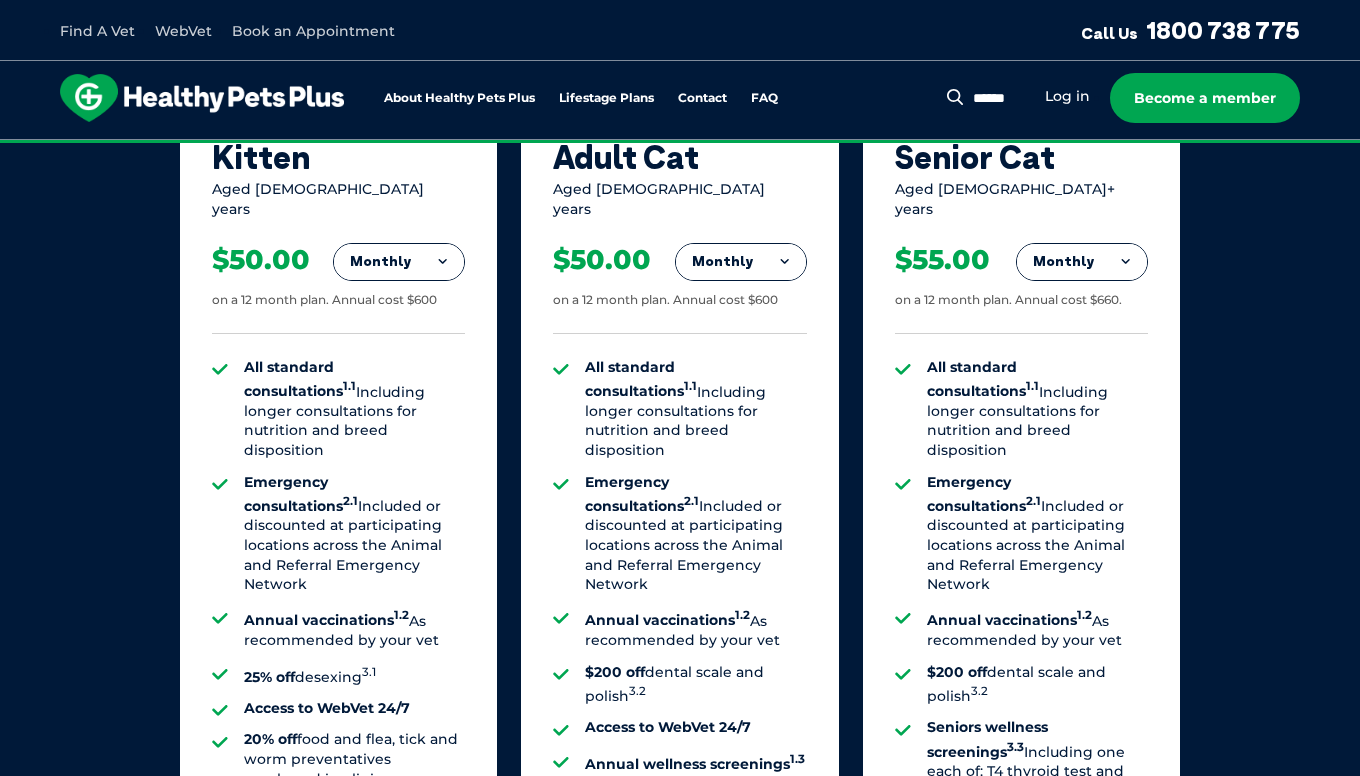 click on "Monthly" at bounding box center (1082, 262) 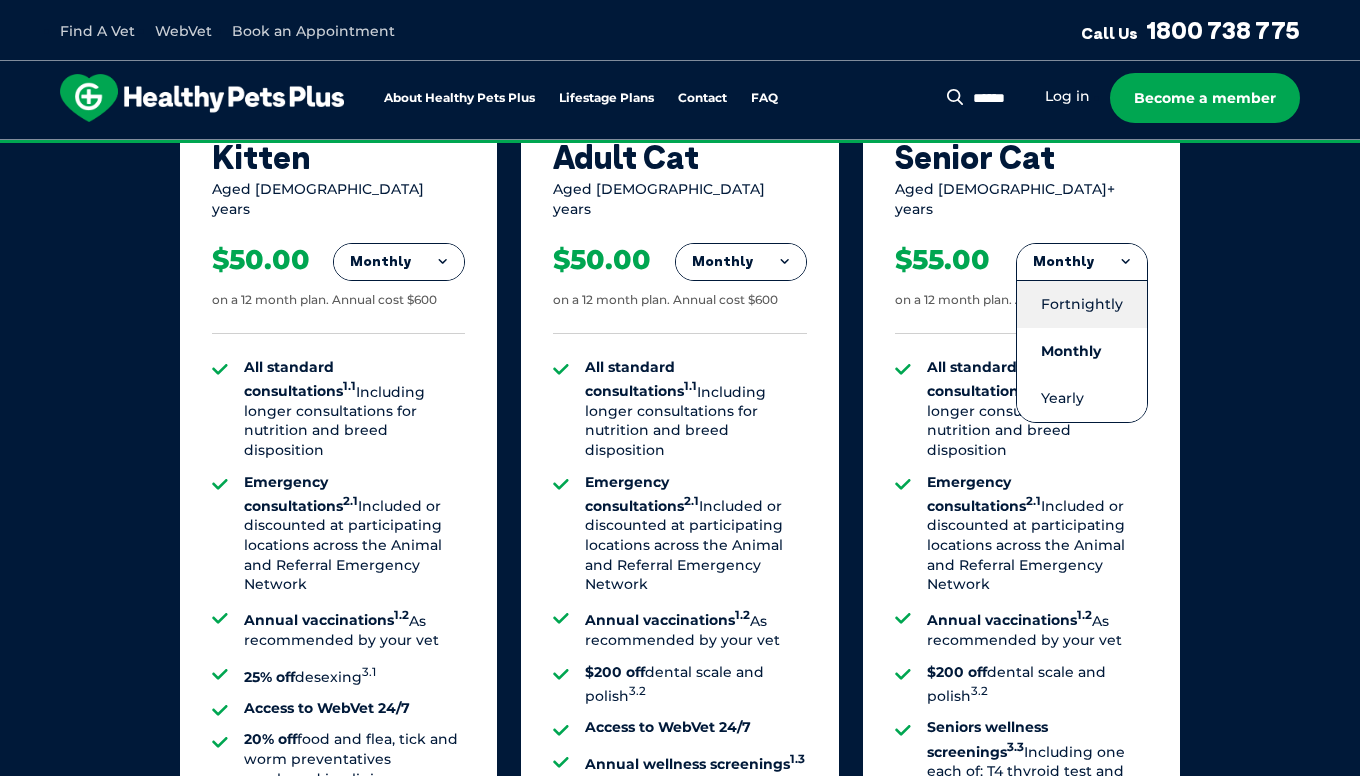 click on "Fortnightly" at bounding box center (1082, 304) 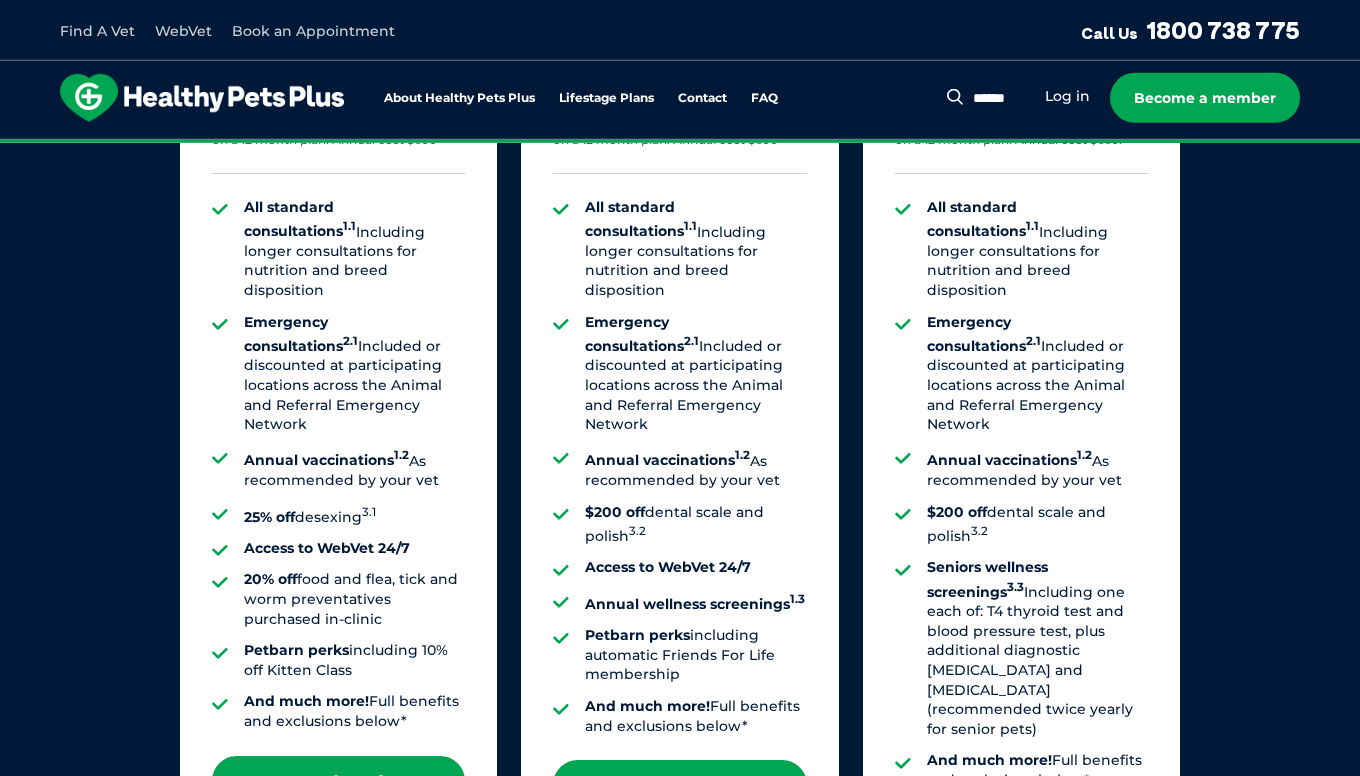 scroll, scrollTop: 2217, scrollLeft: 0, axis: vertical 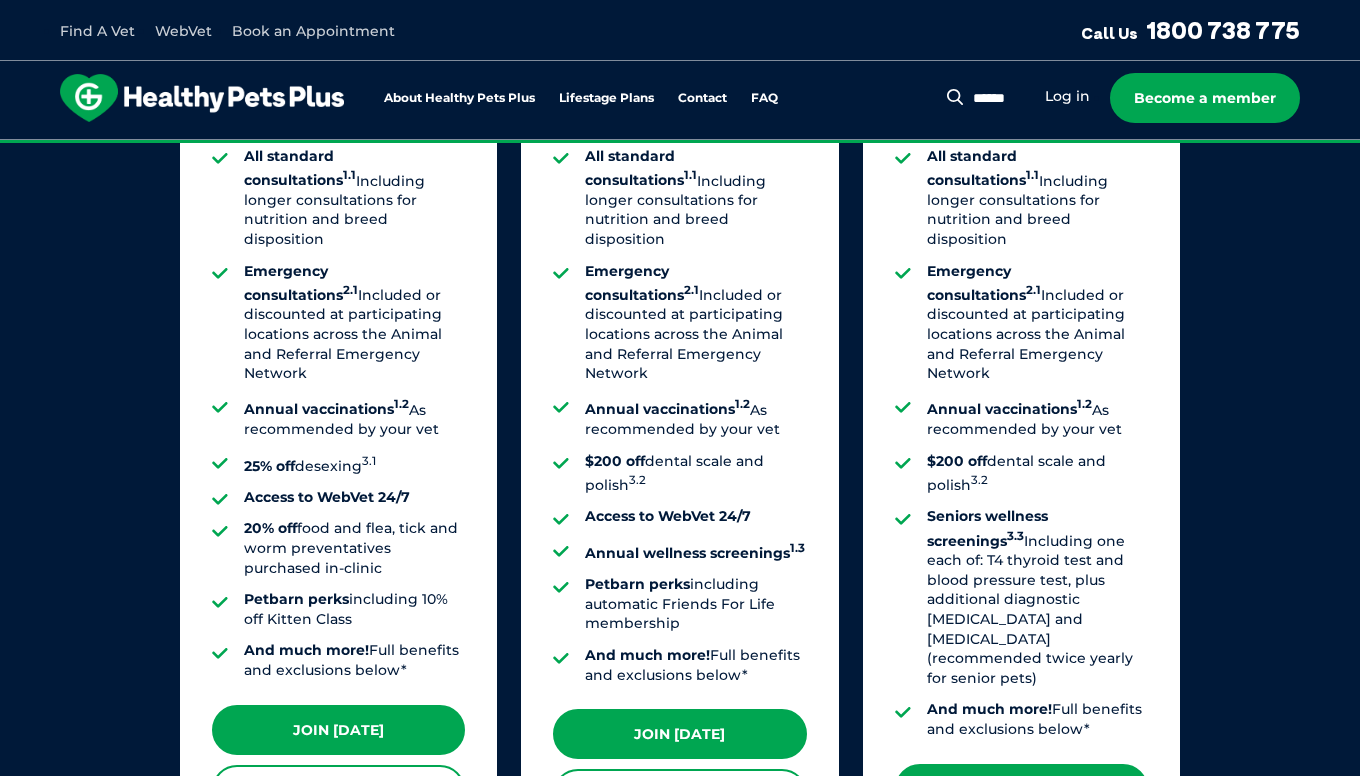 drag, startPoint x: 1125, startPoint y: 373, endPoint x: 959, endPoint y: 347, distance: 168.0238 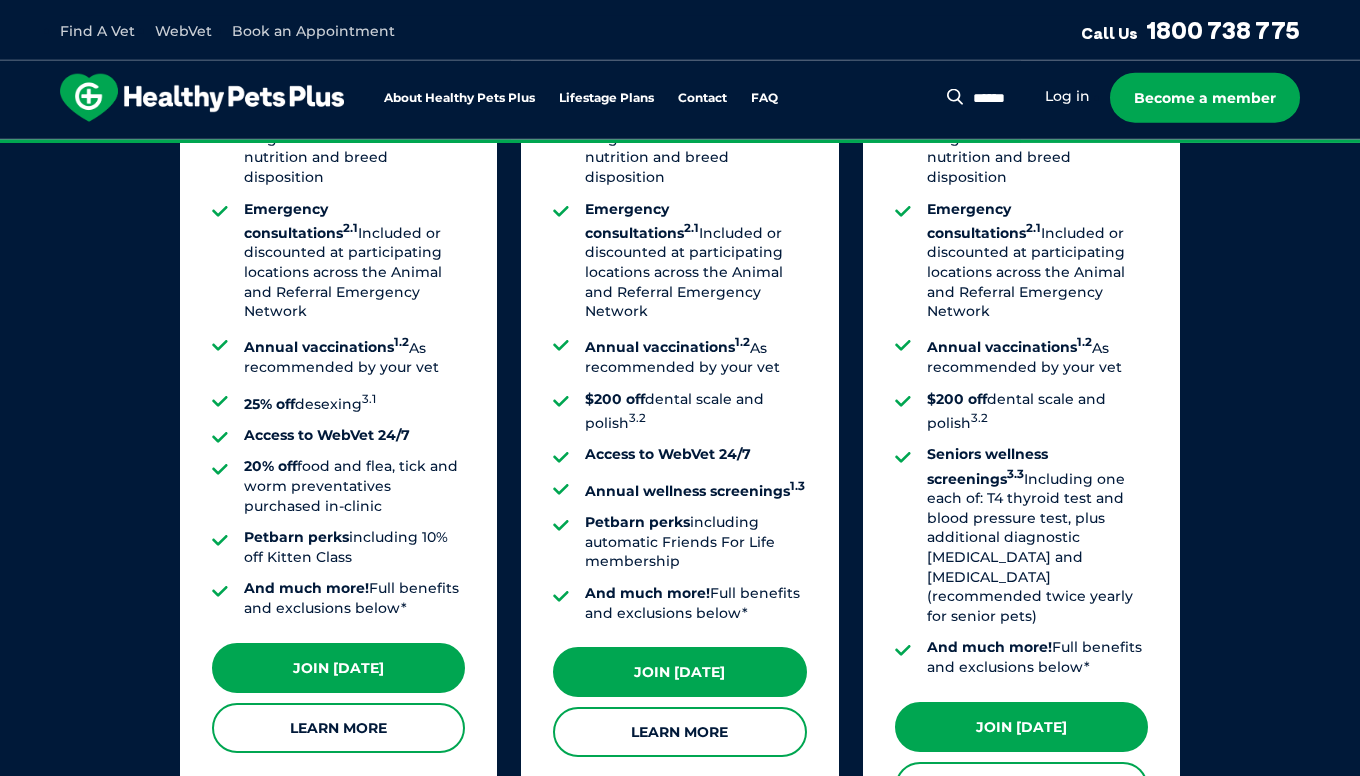 scroll, scrollTop: 2534, scrollLeft: 0, axis: vertical 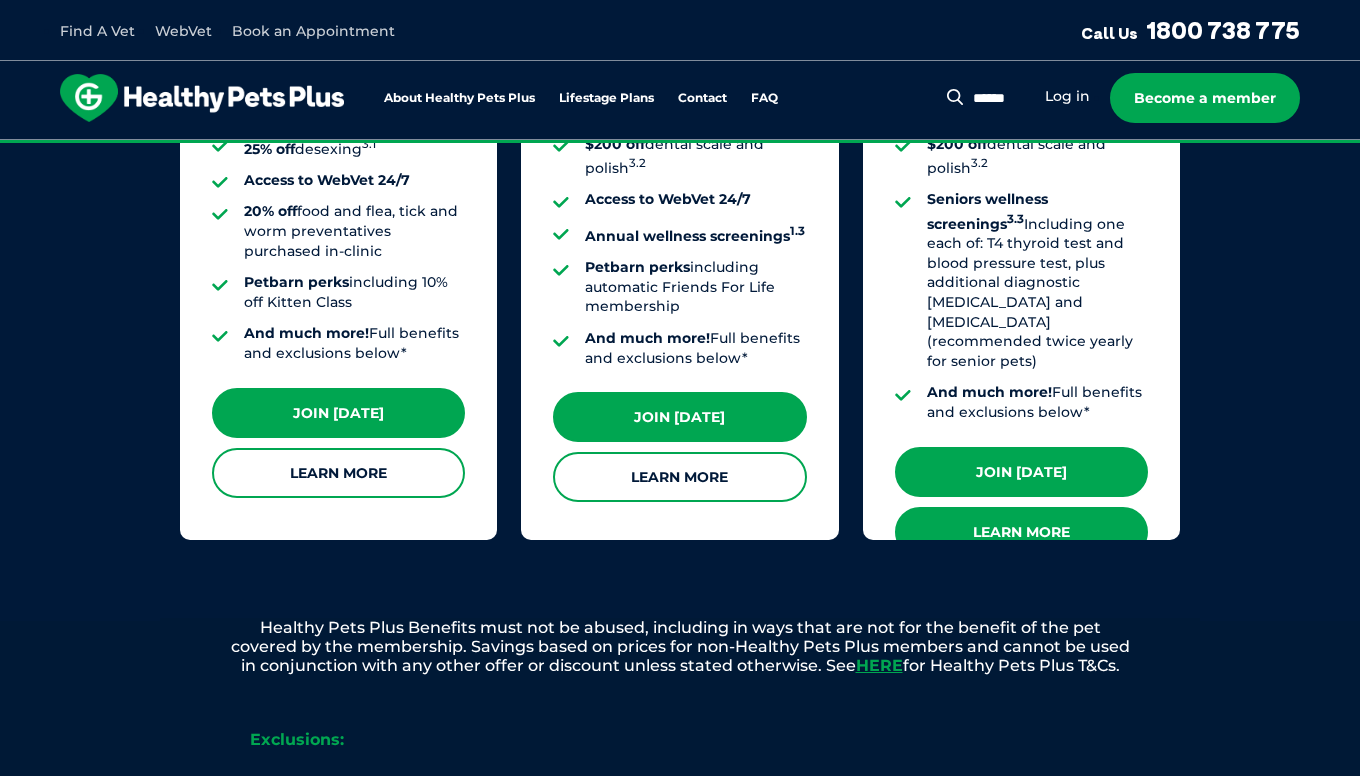 click on "Learn More" at bounding box center [1021, 532] 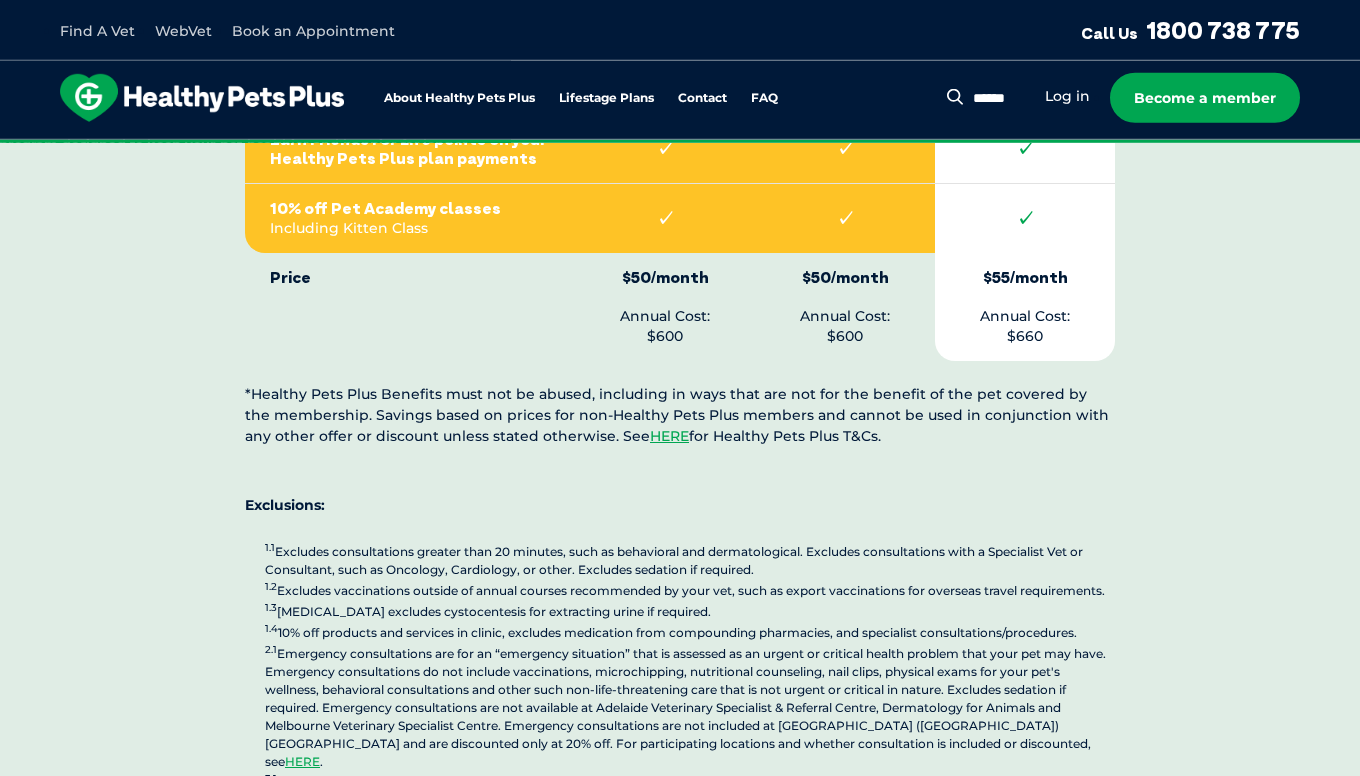 scroll, scrollTop: 4857, scrollLeft: 0, axis: vertical 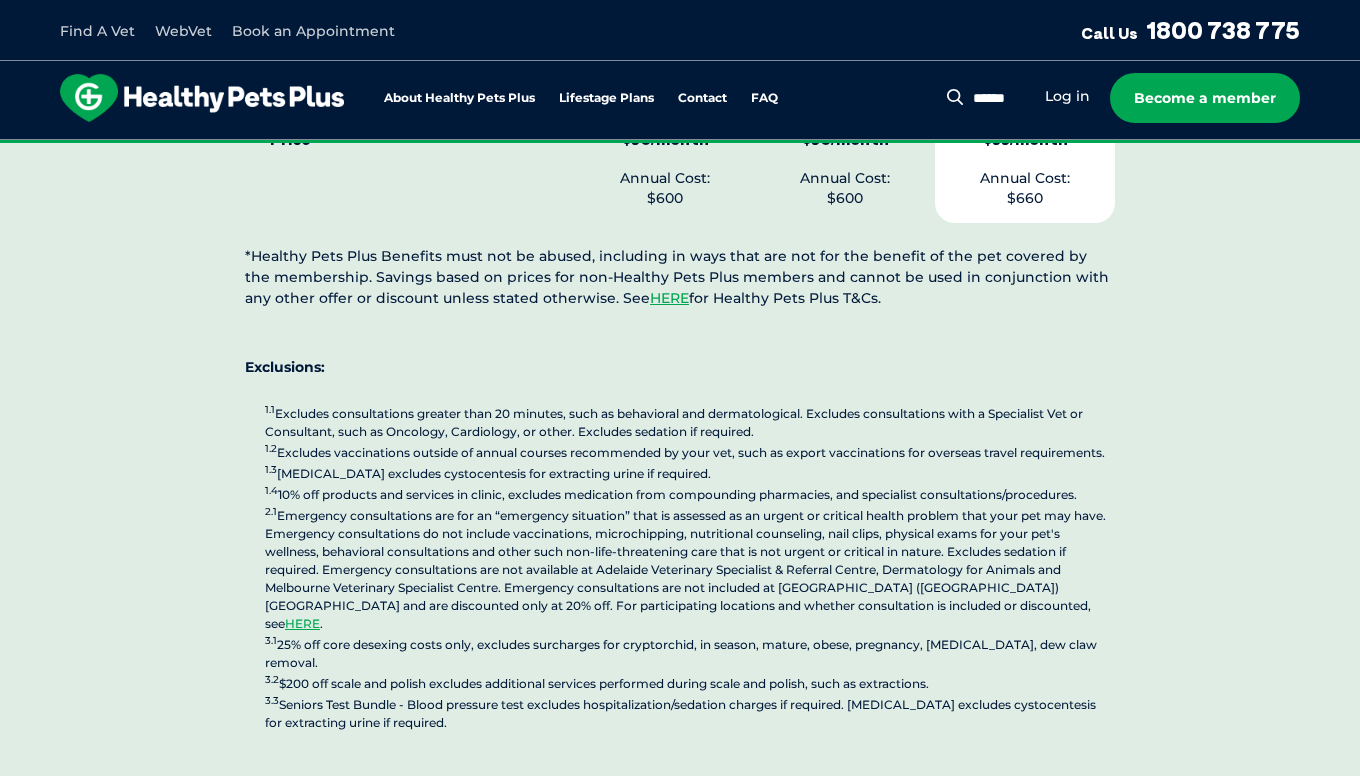 drag, startPoint x: 291, startPoint y: 311, endPoint x: 1160, endPoint y: 302, distance: 869.04663 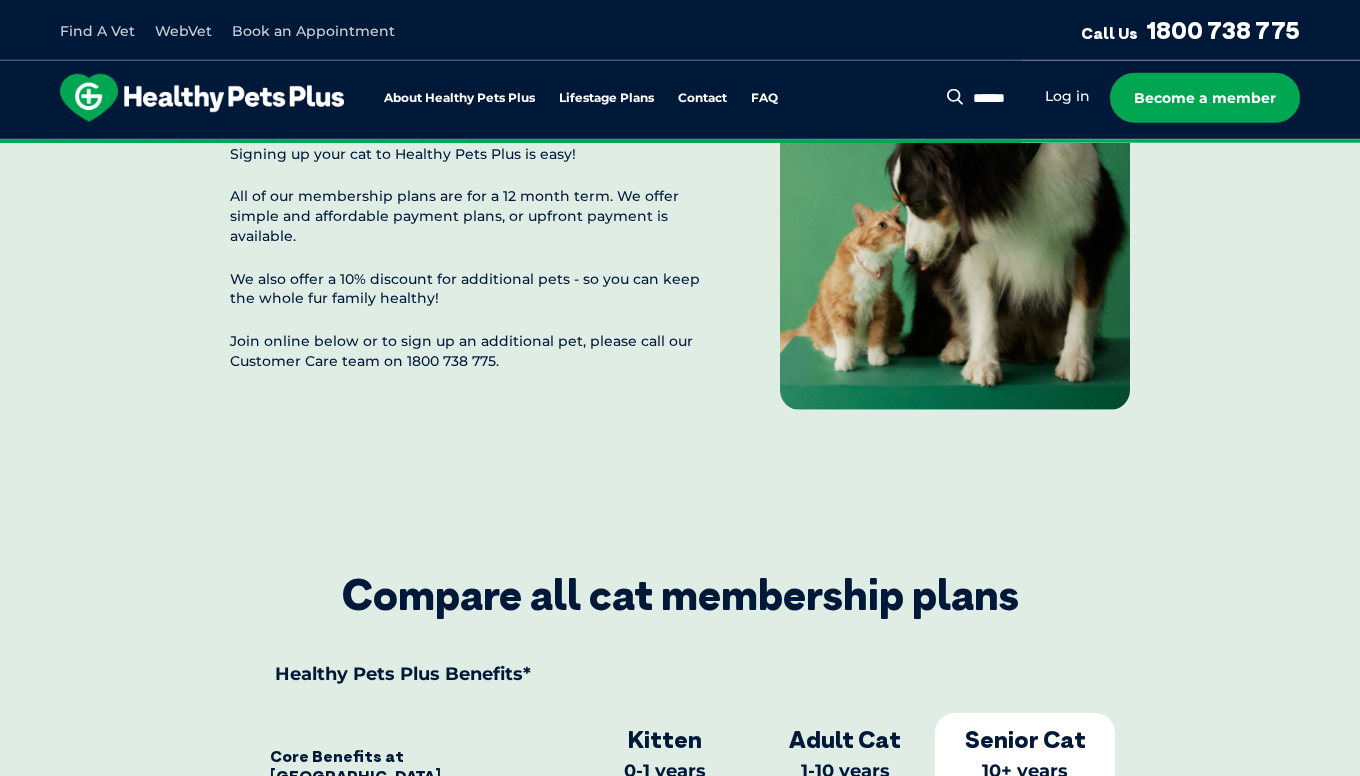 scroll, scrollTop: 2323, scrollLeft: 0, axis: vertical 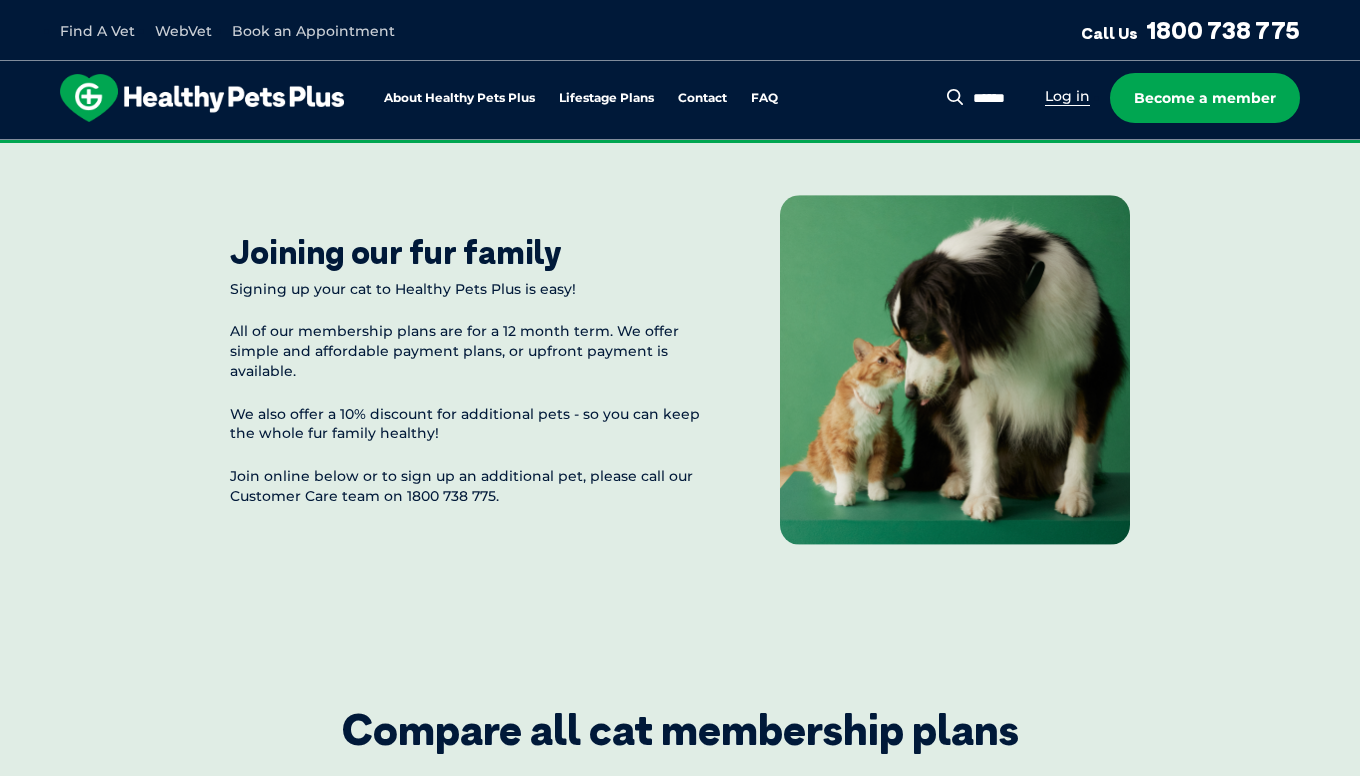 click on "Log in" at bounding box center (1067, 96) 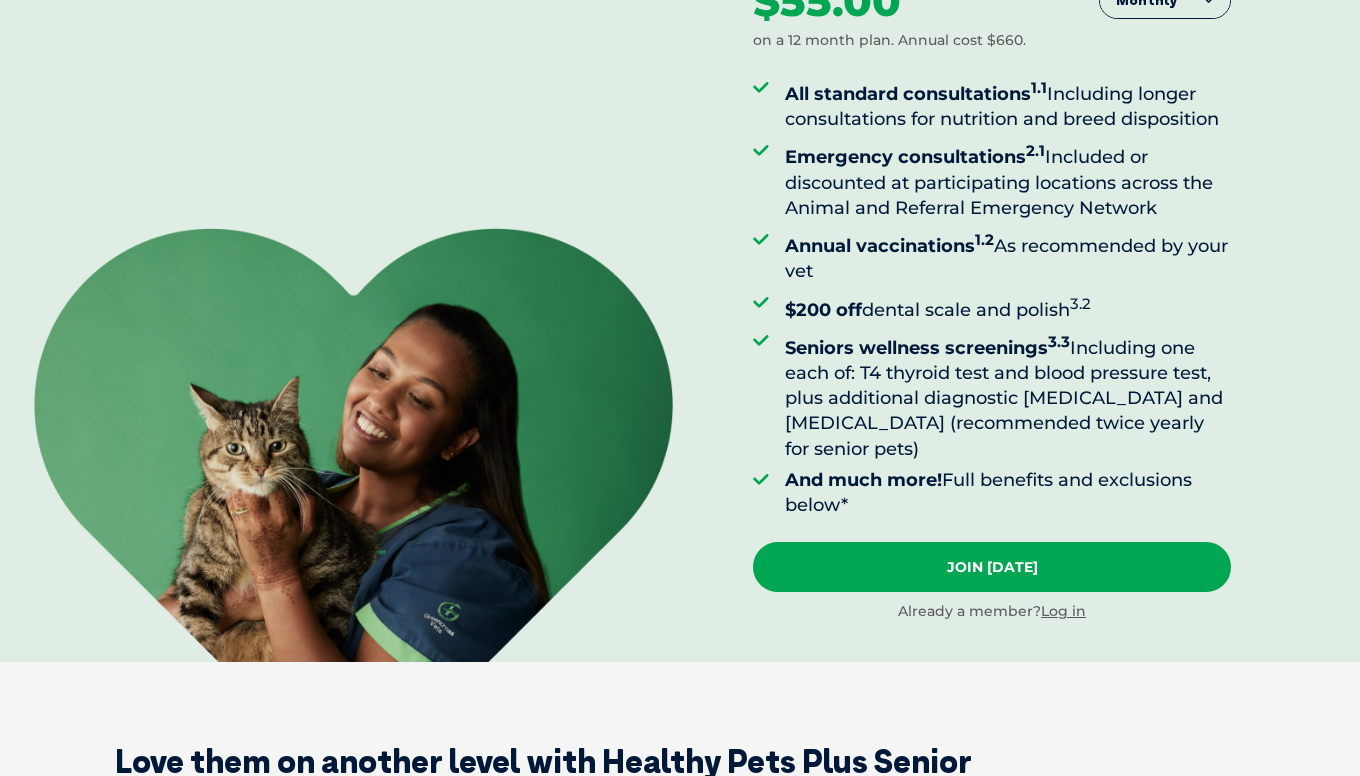 scroll, scrollTop: 0, scrollLeft: 0, axis: both 